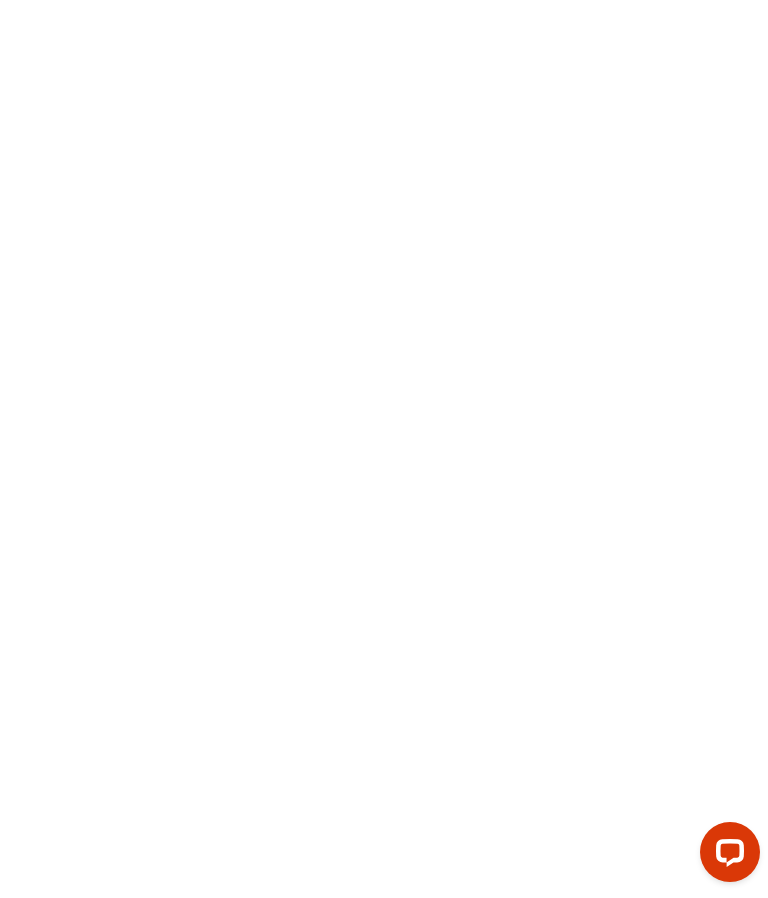 scroll, scrollTop: 0, scrollLeft: 0, axis: both 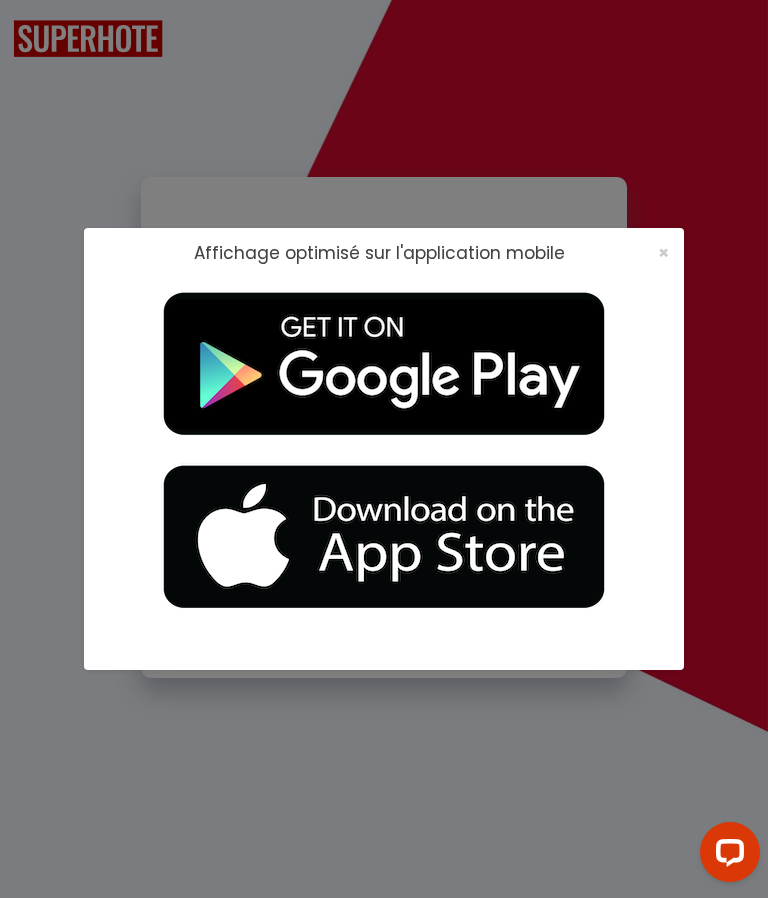 click on "×" at bounding box center [657, 253] 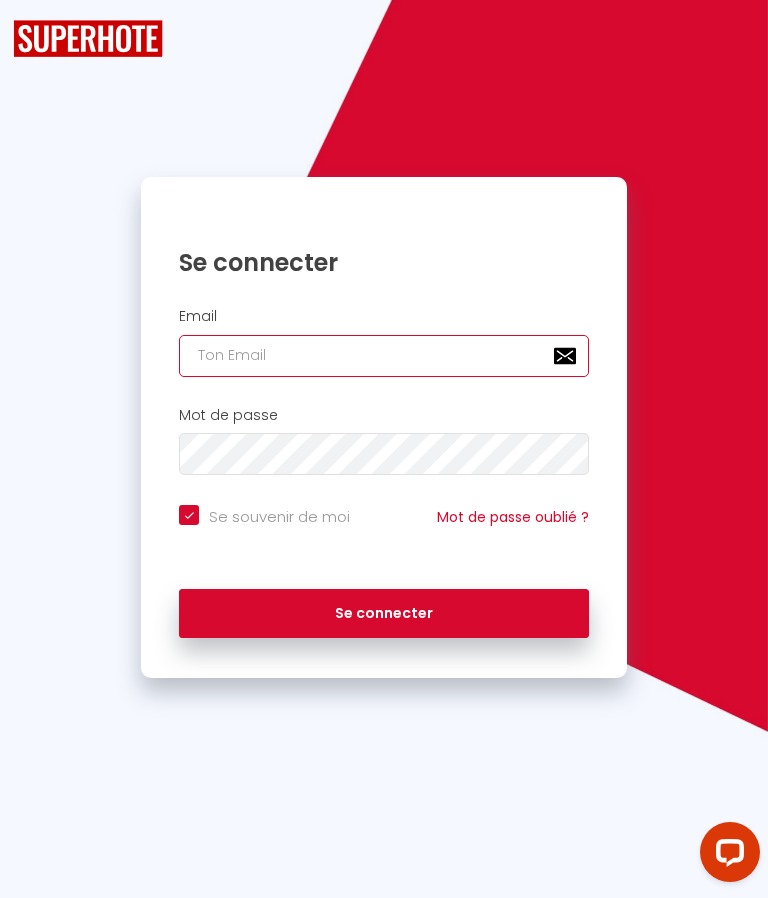 click at bounding box center [384, 356] 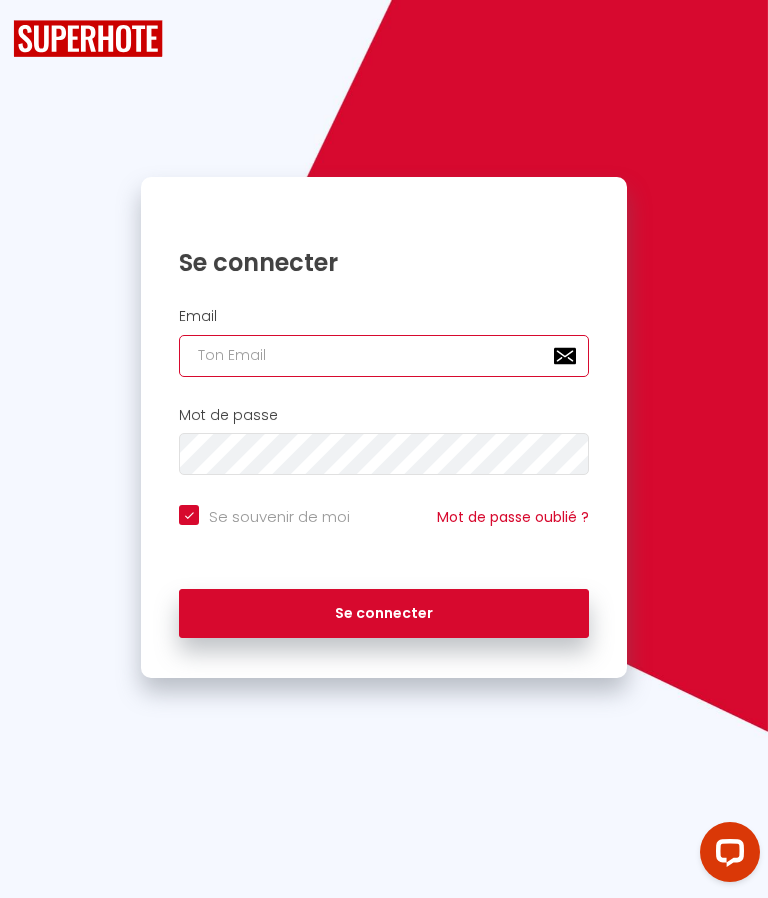 type on "a" 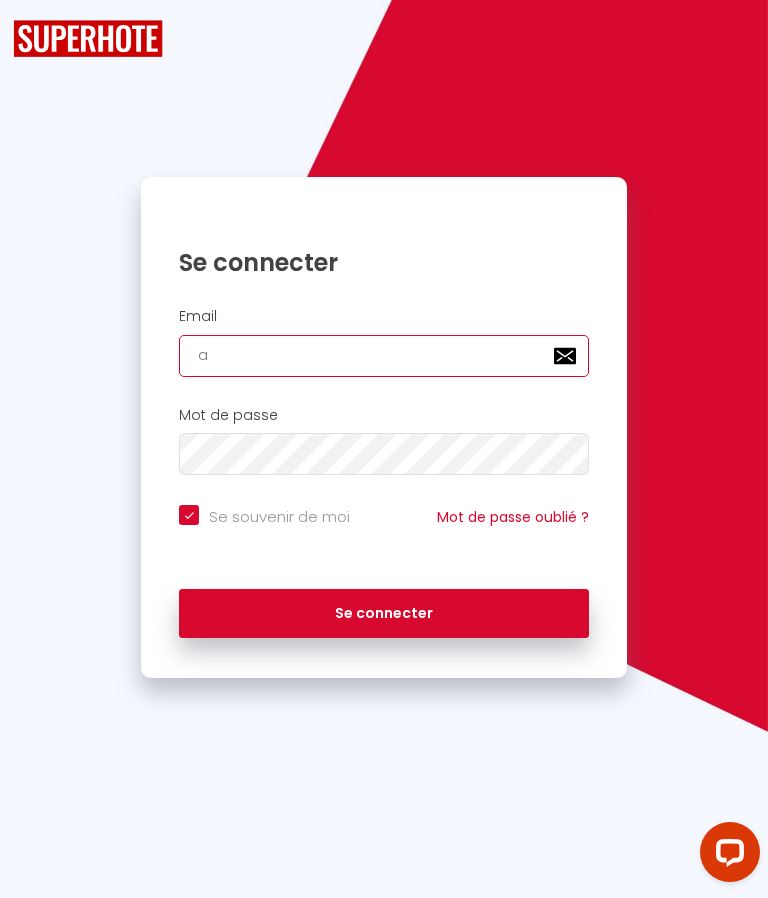 checkbox on "true" 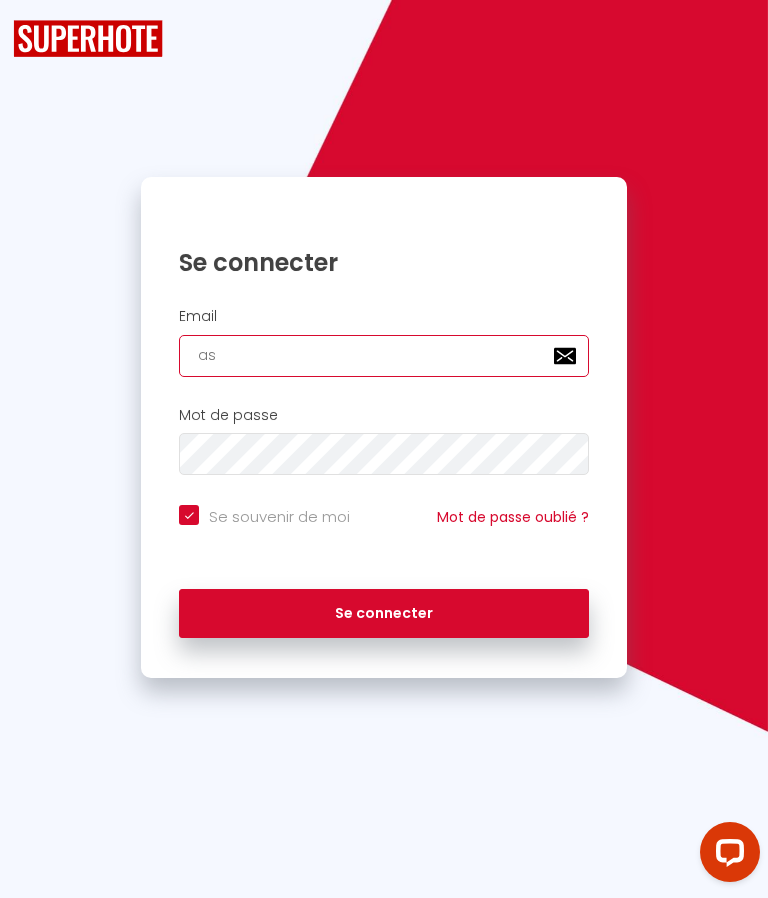checkbox on "true" 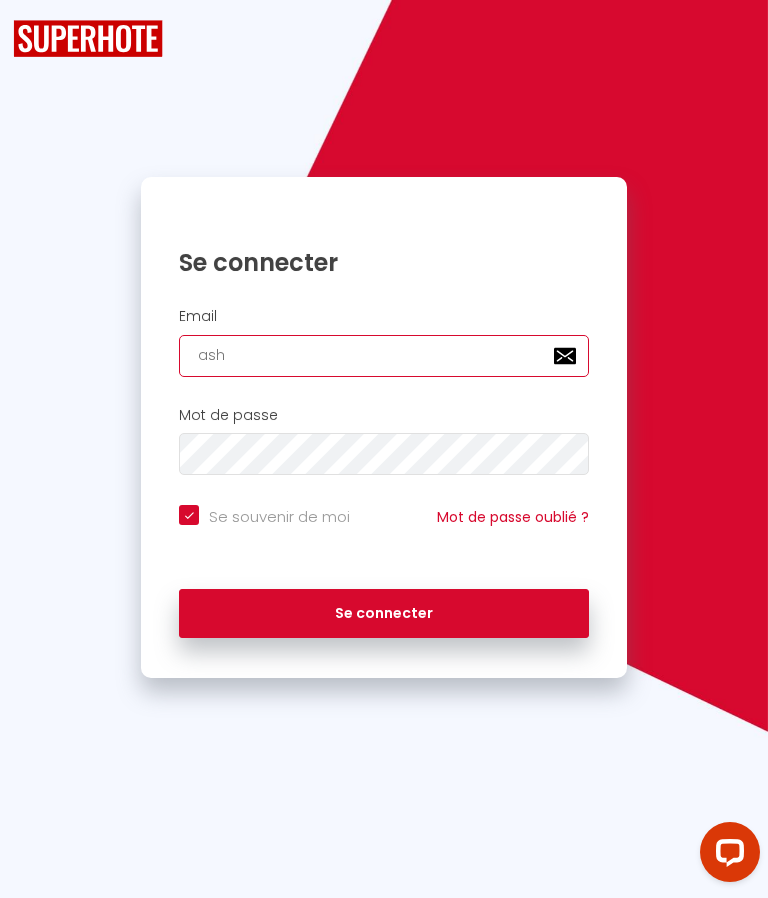 checkbox on "true" 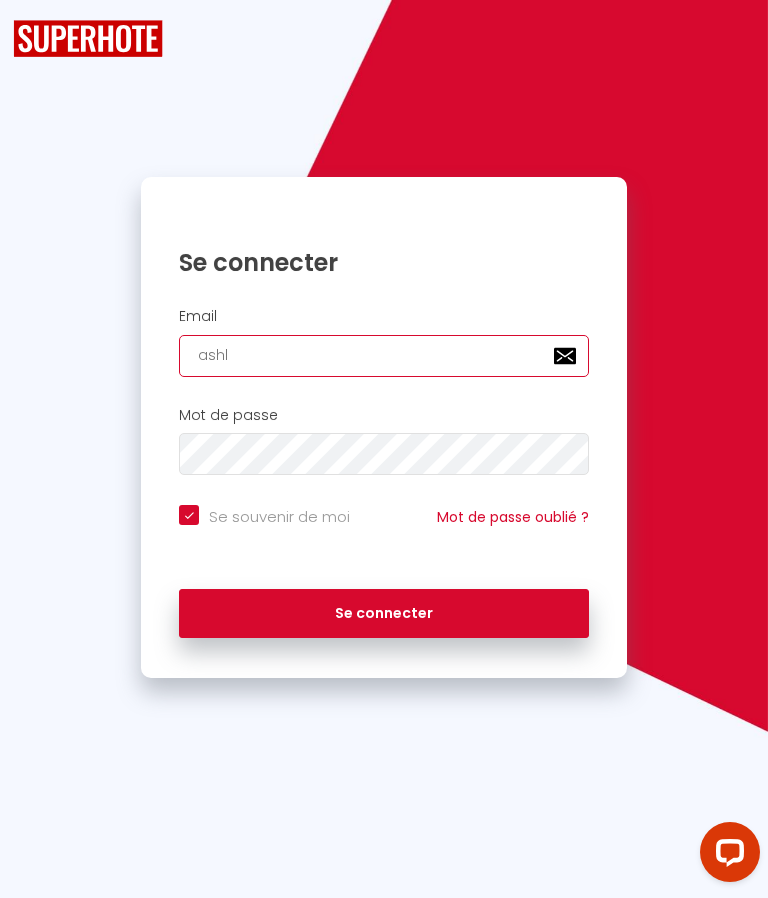 checkbox on "true" 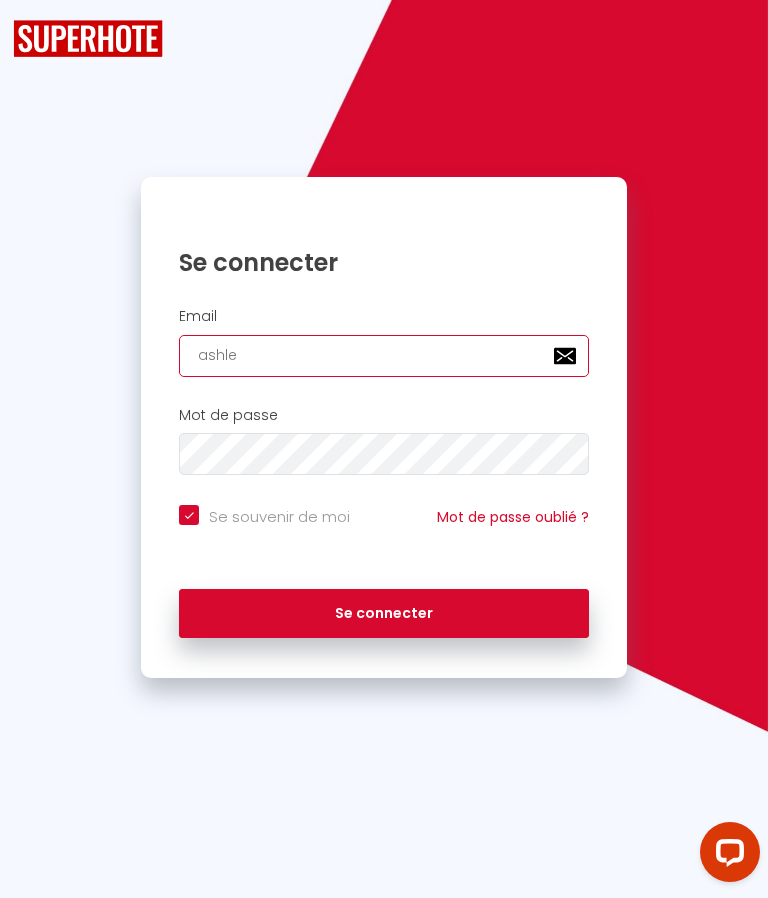checkbox on "true" 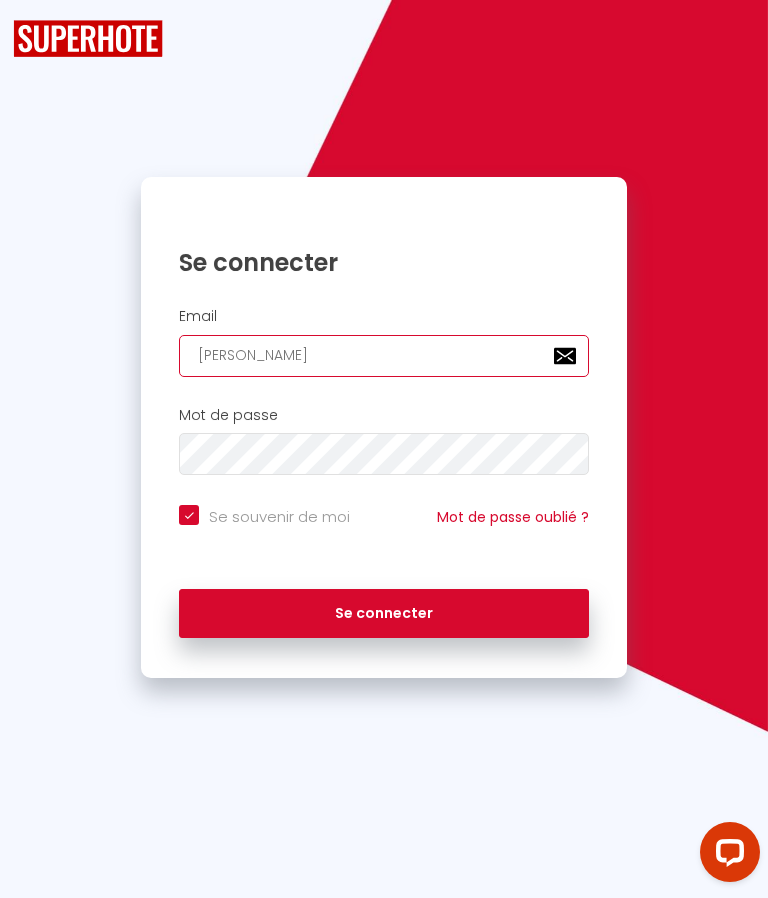 checkbox on "true" 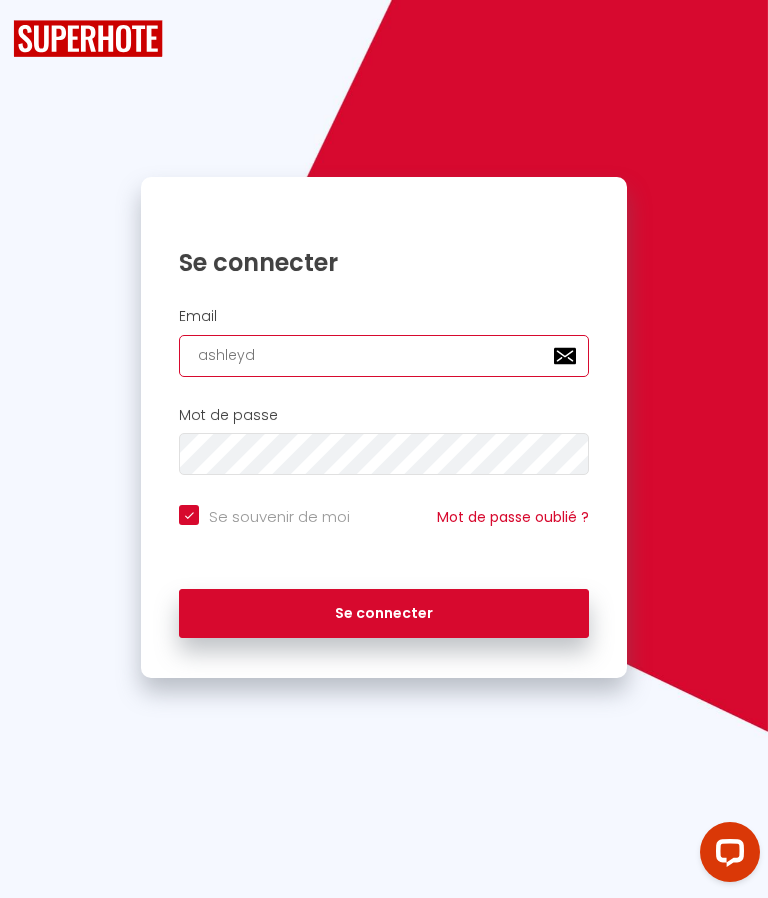 checkbox on "true" 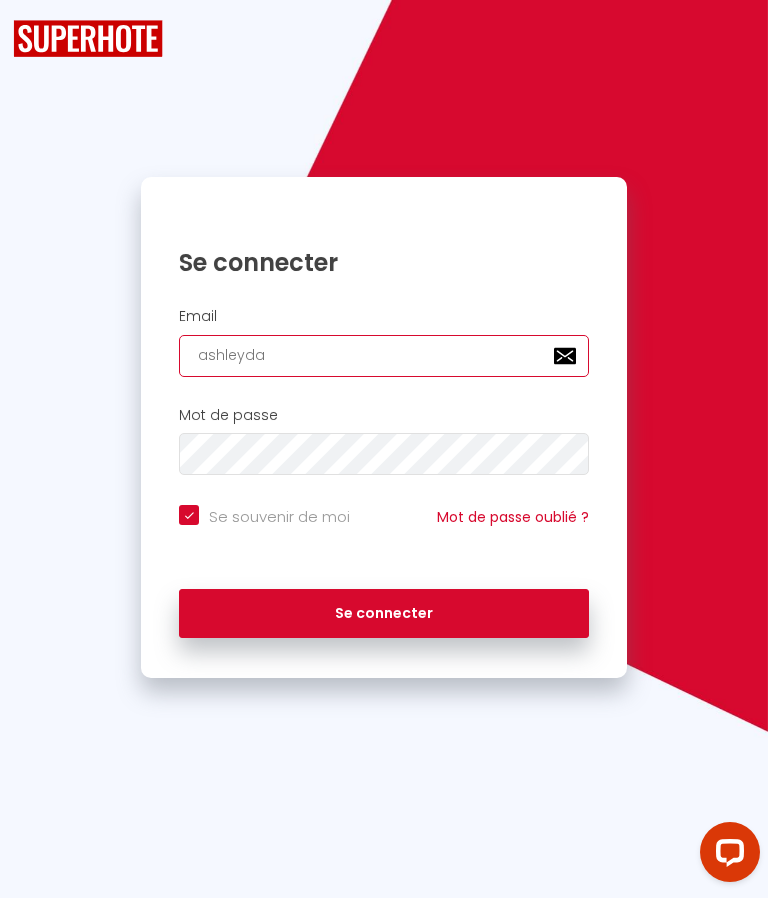 checkbox on "true" 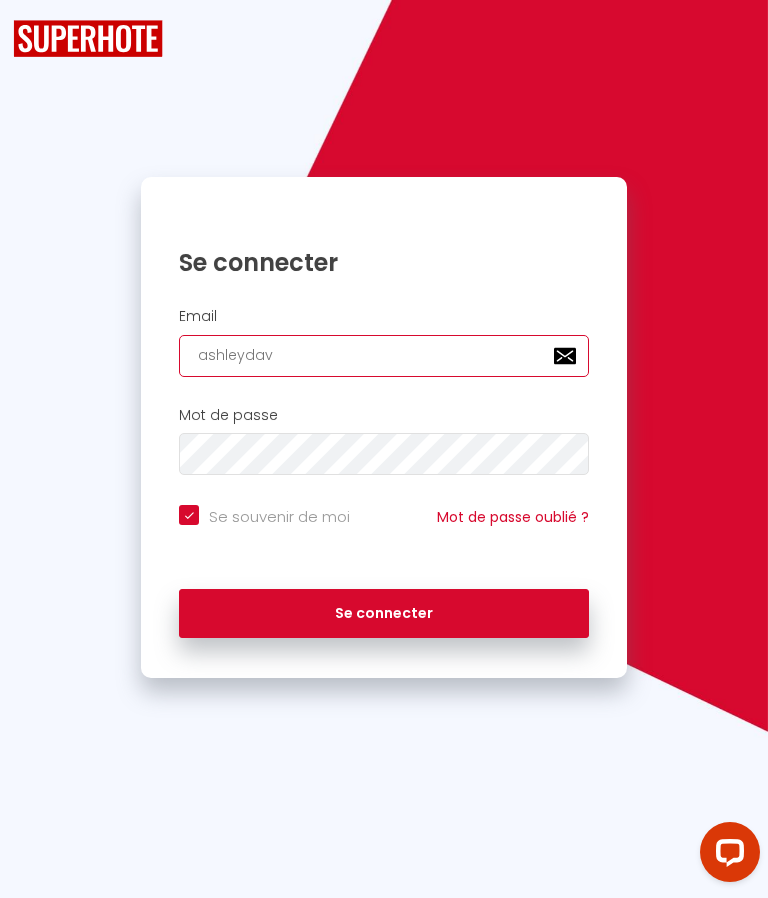 checkbox on "true" 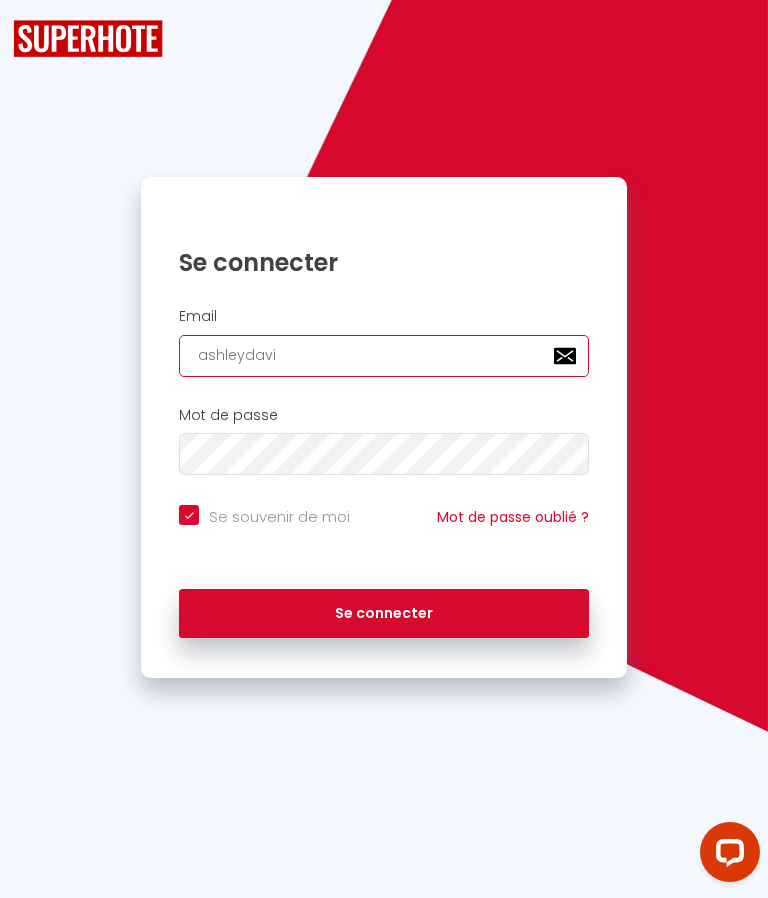 checkbox on "true" 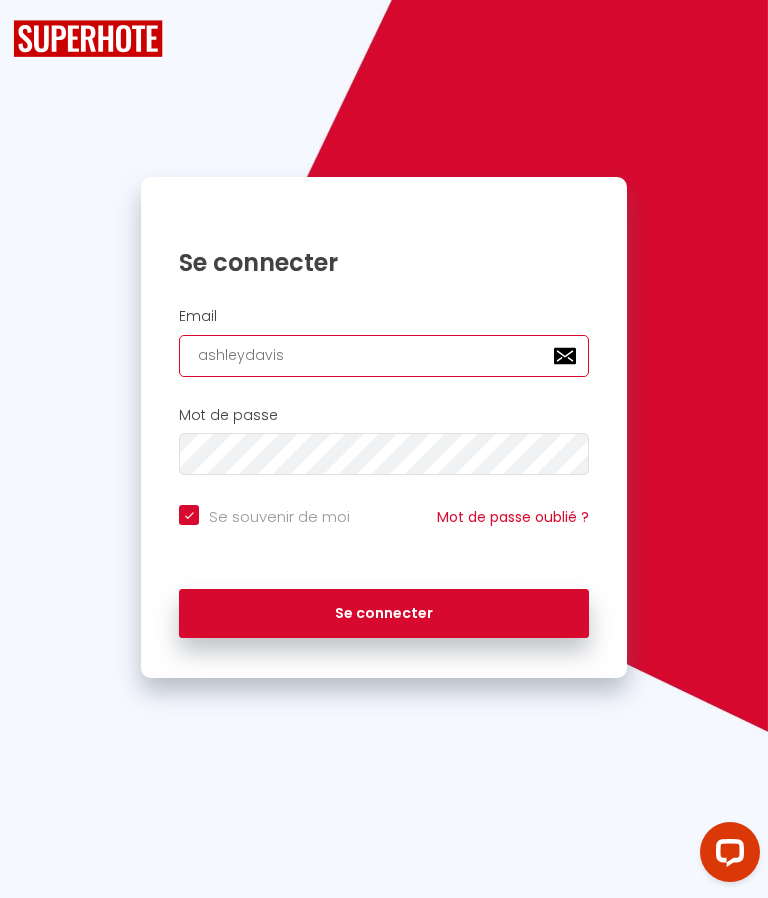 checkbox on "true" 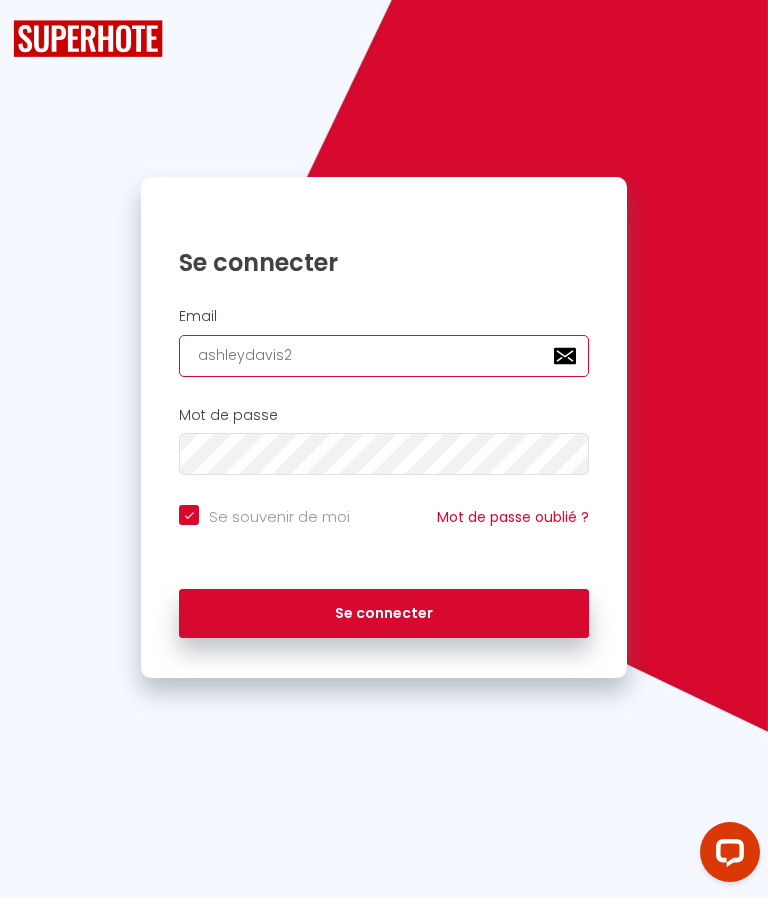 checkbox on "true" 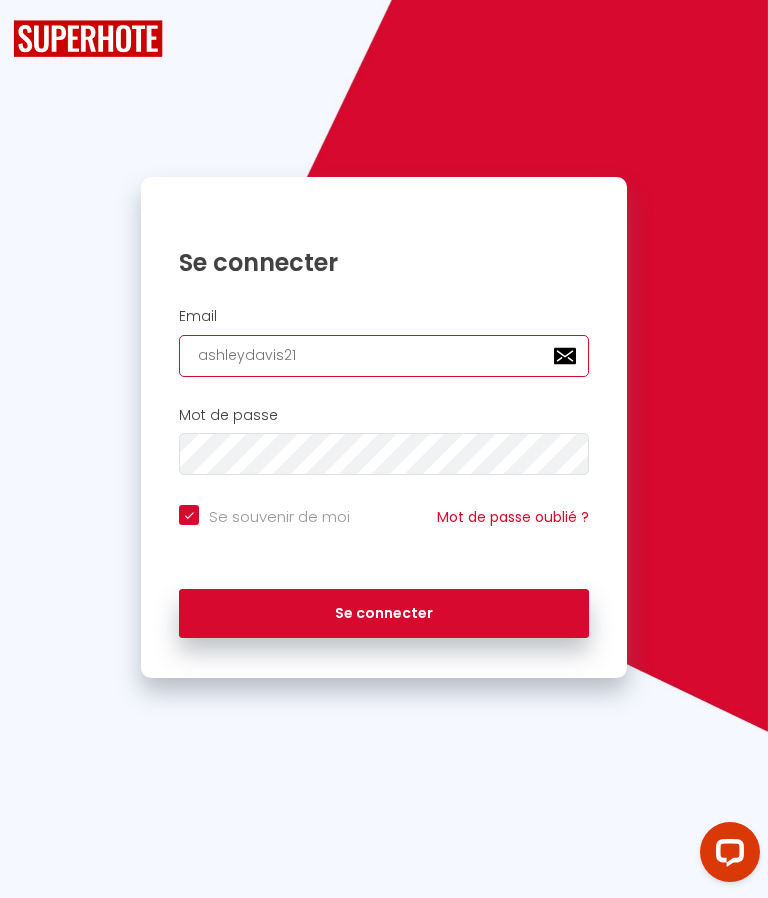 checkbox on "true" 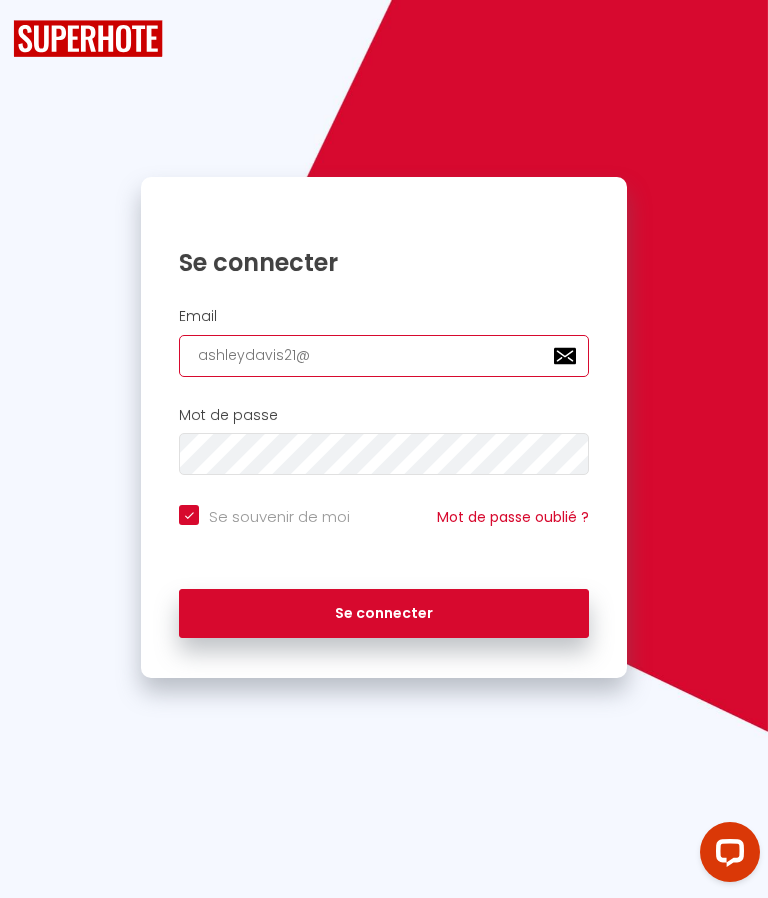 checkbox on "true" 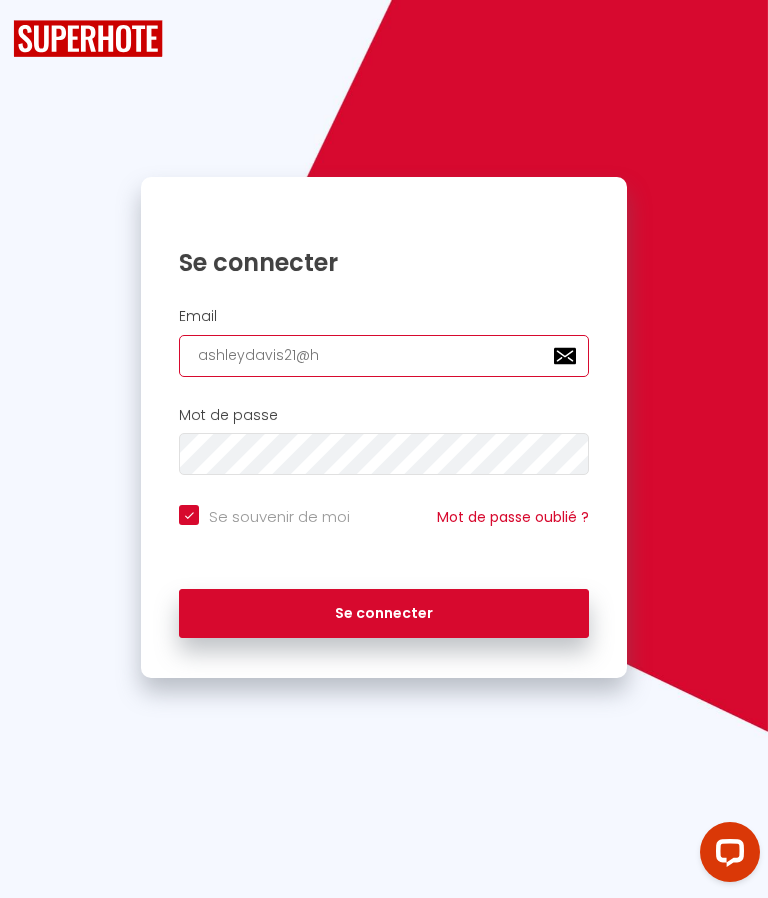 checkbox on "true" 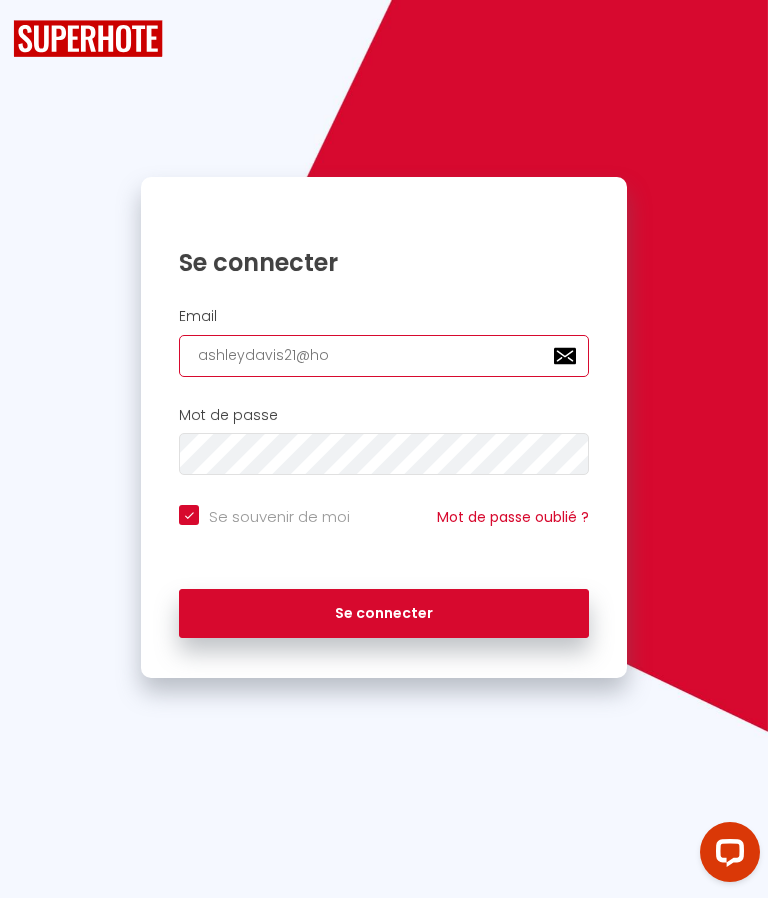 checkbox on "true" 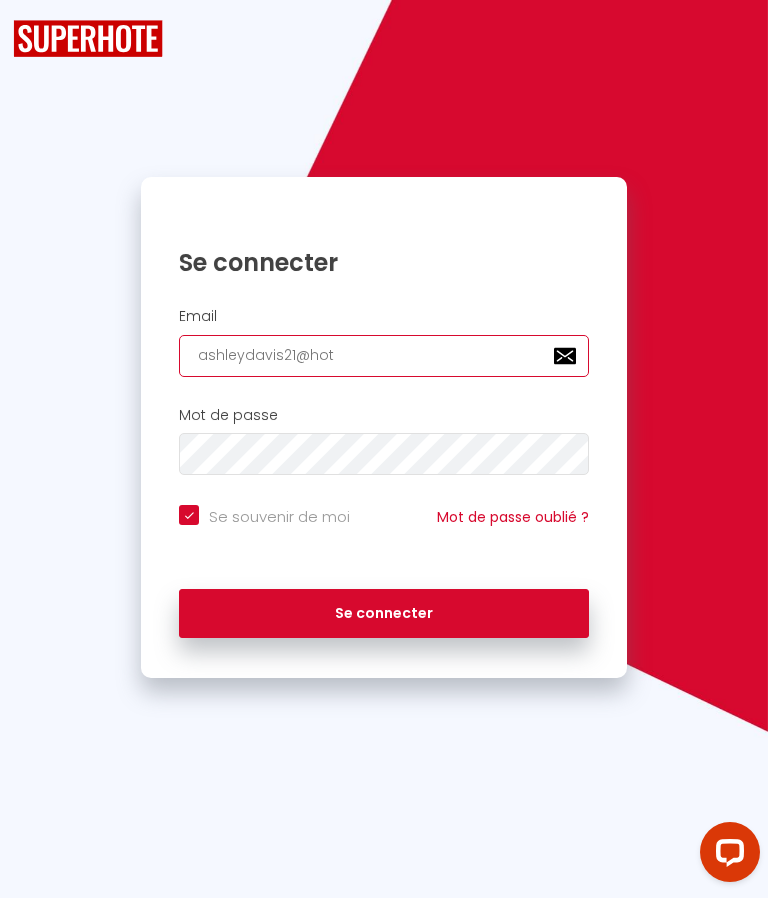 checkbox on "true" 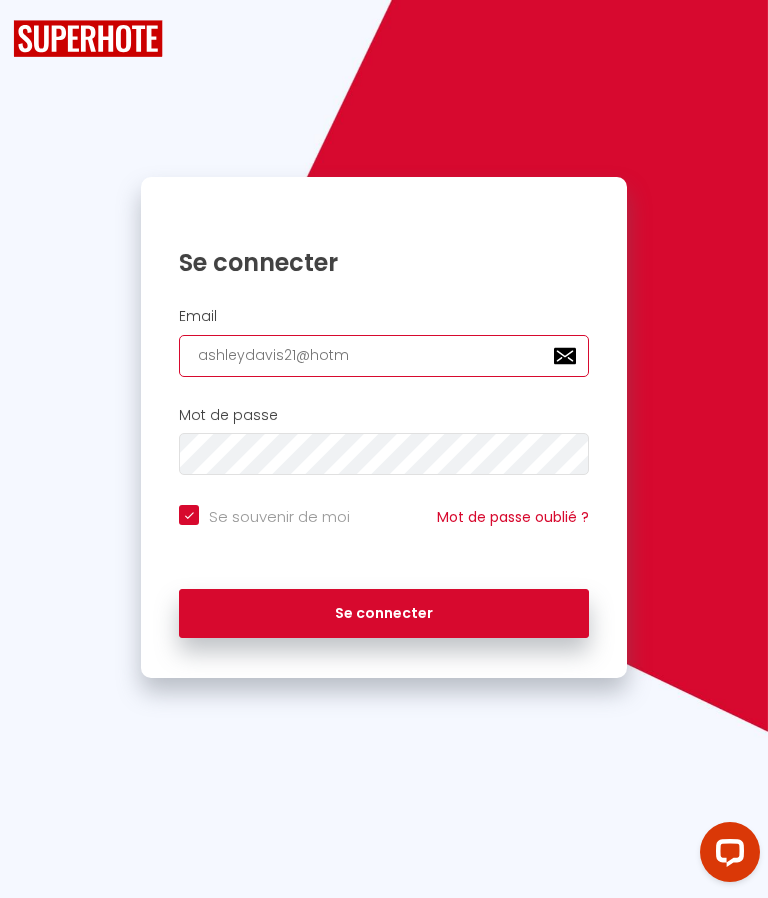 checkbox on "true" 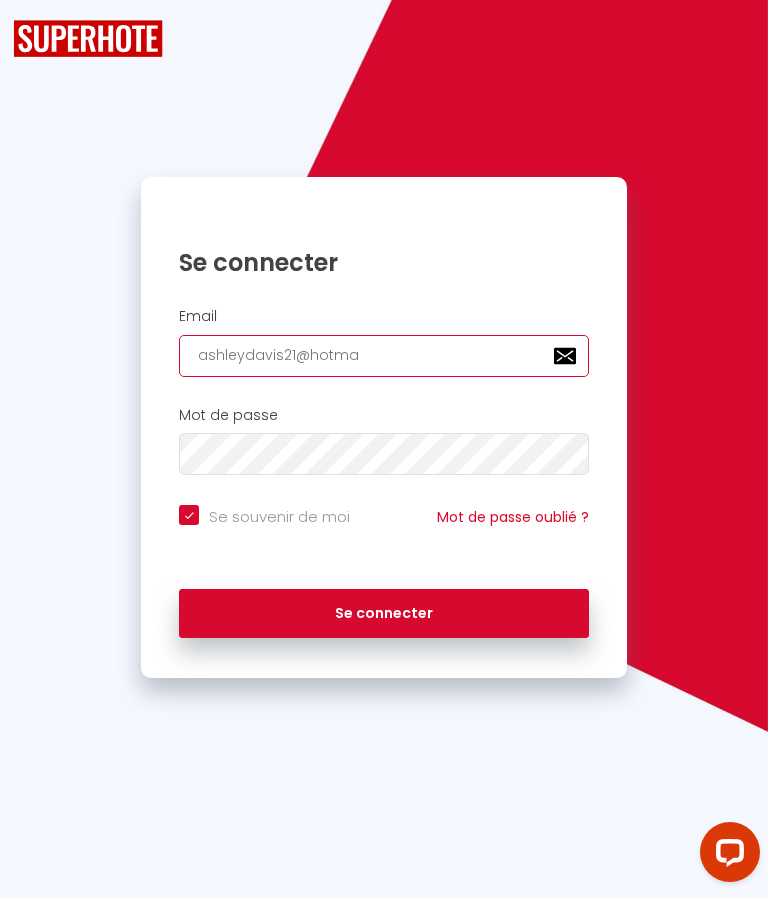 checkbox on "true" 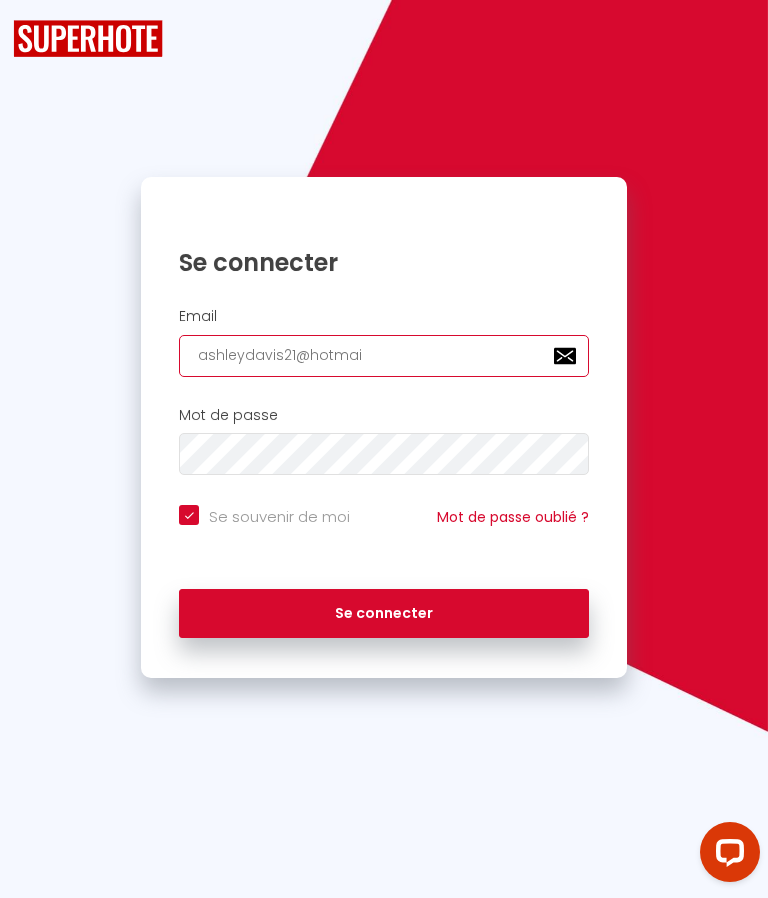 checkbox on "true" 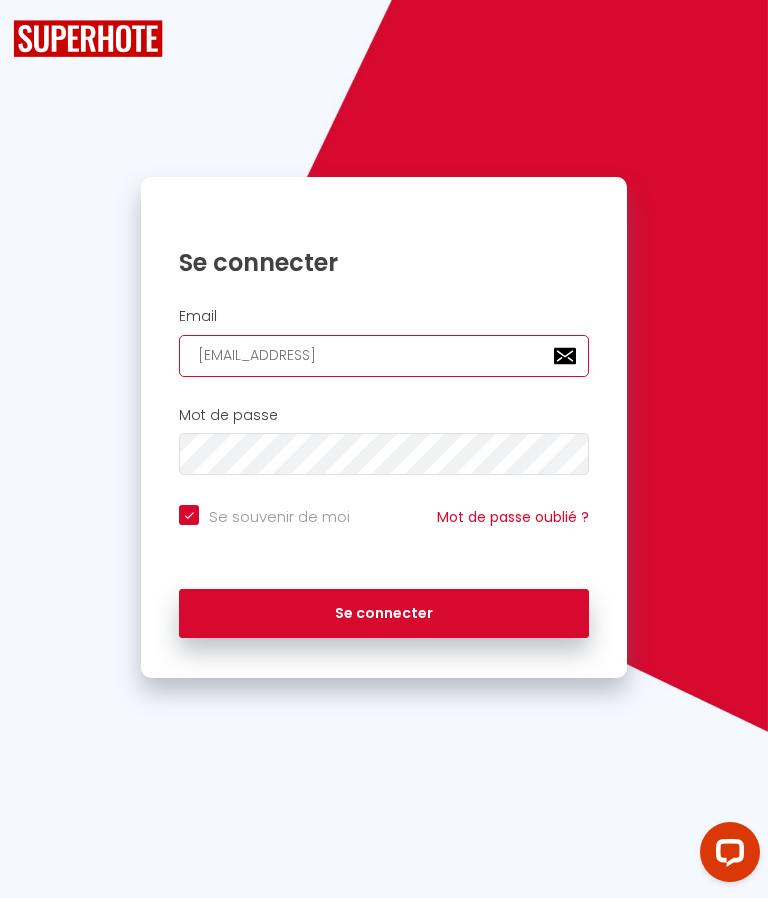 checkbox on "true" 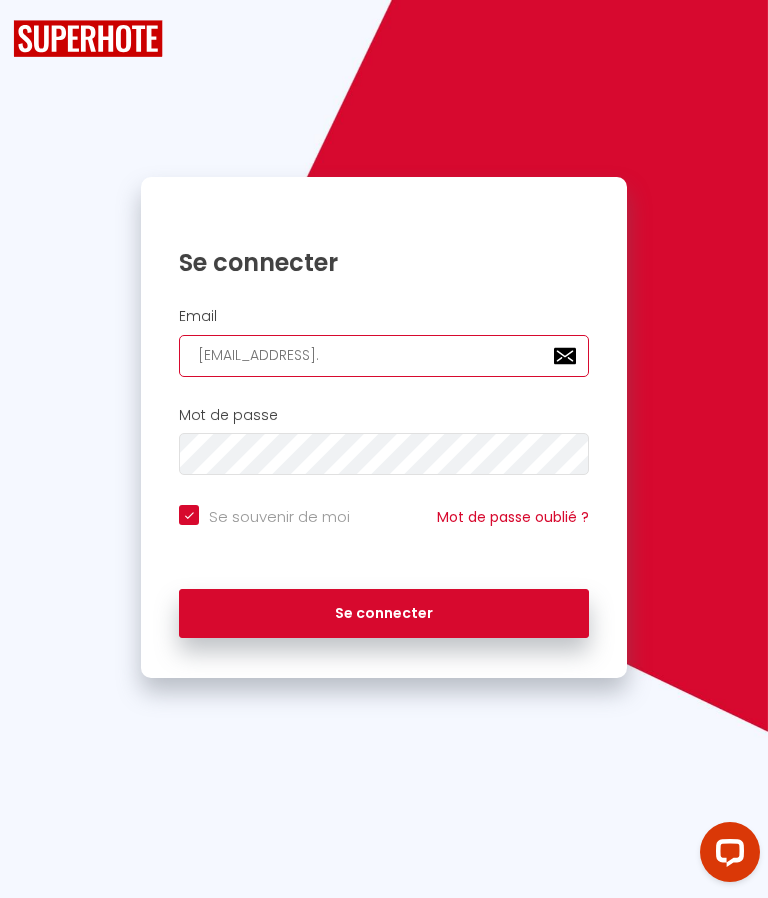 checkbox on "true" 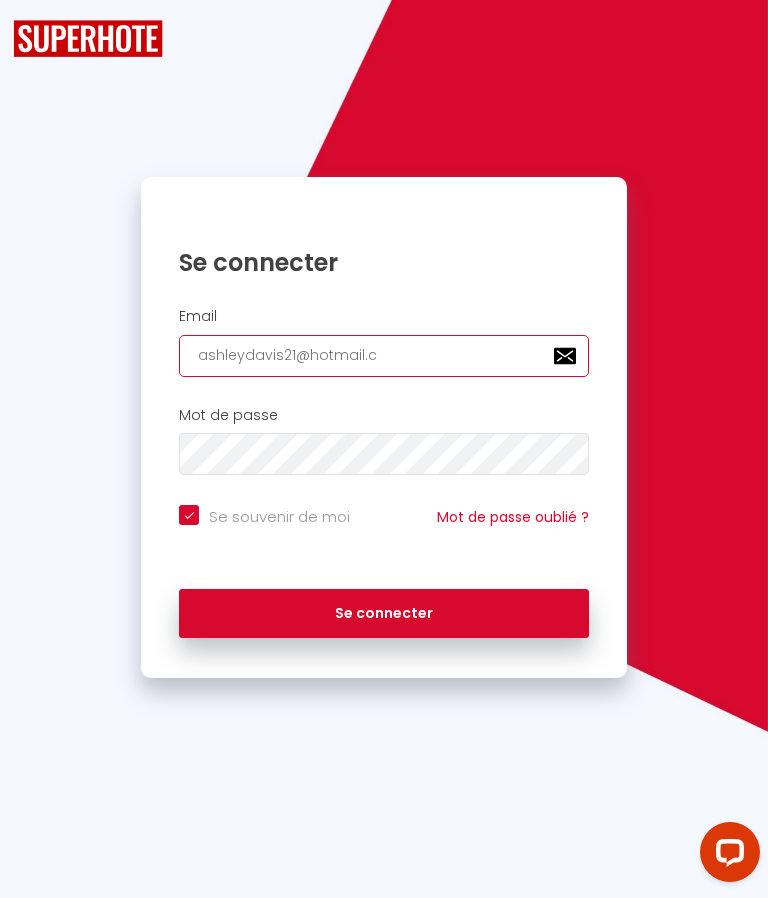checkbox on "true" 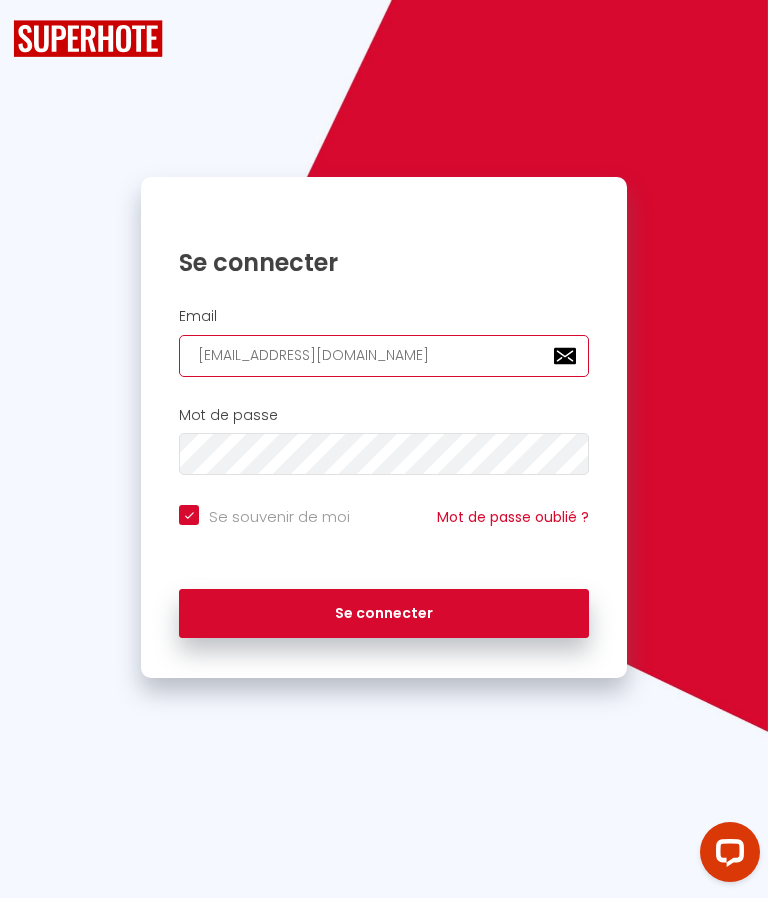 checkbox on "true" 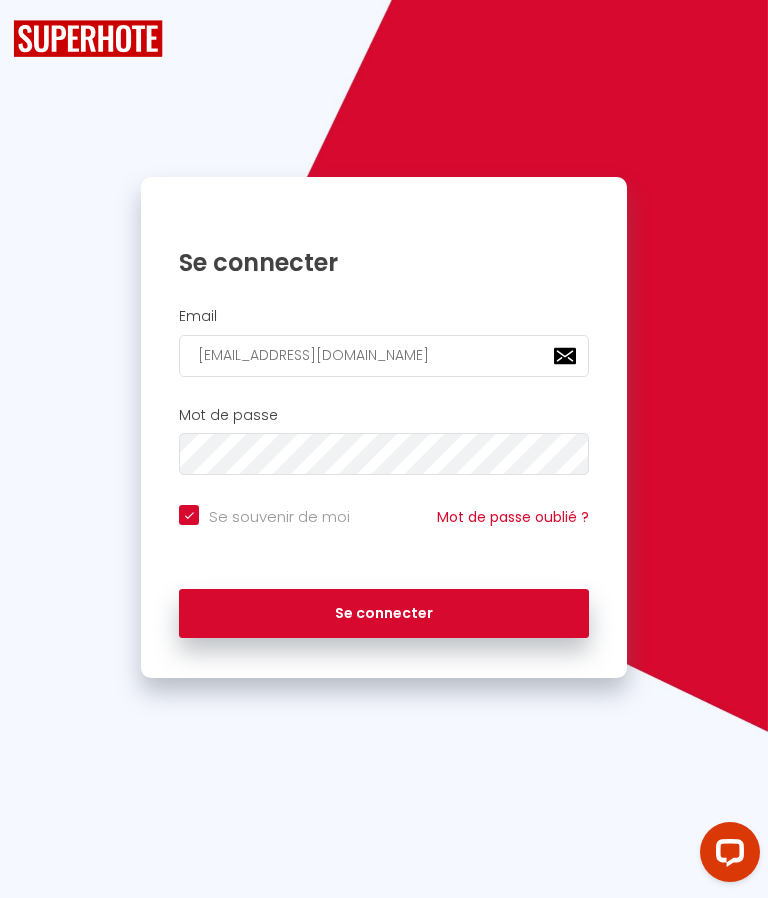 click on "Se connecter" at bounding box center [384, 614] 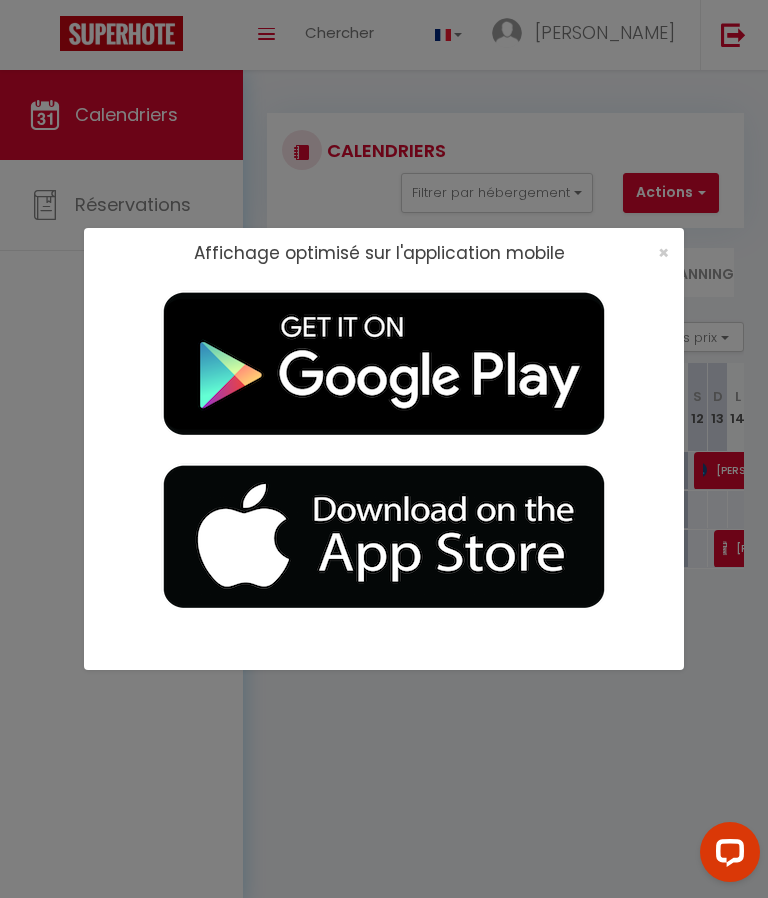 click on "×" at bounding box center (663, 252) 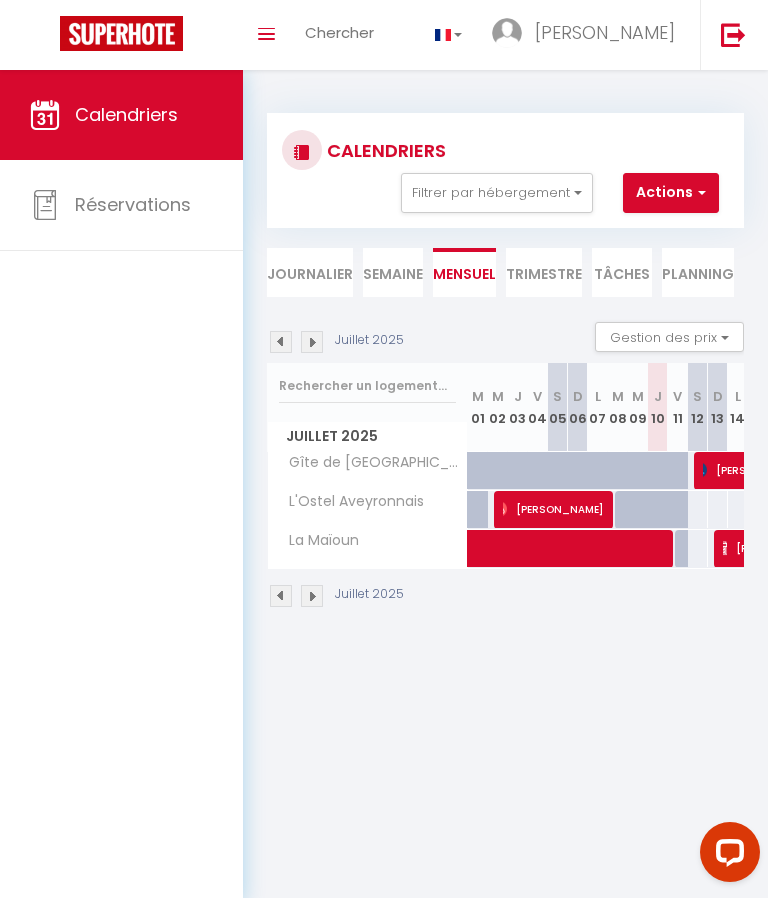click at bounding box center [699, 470] 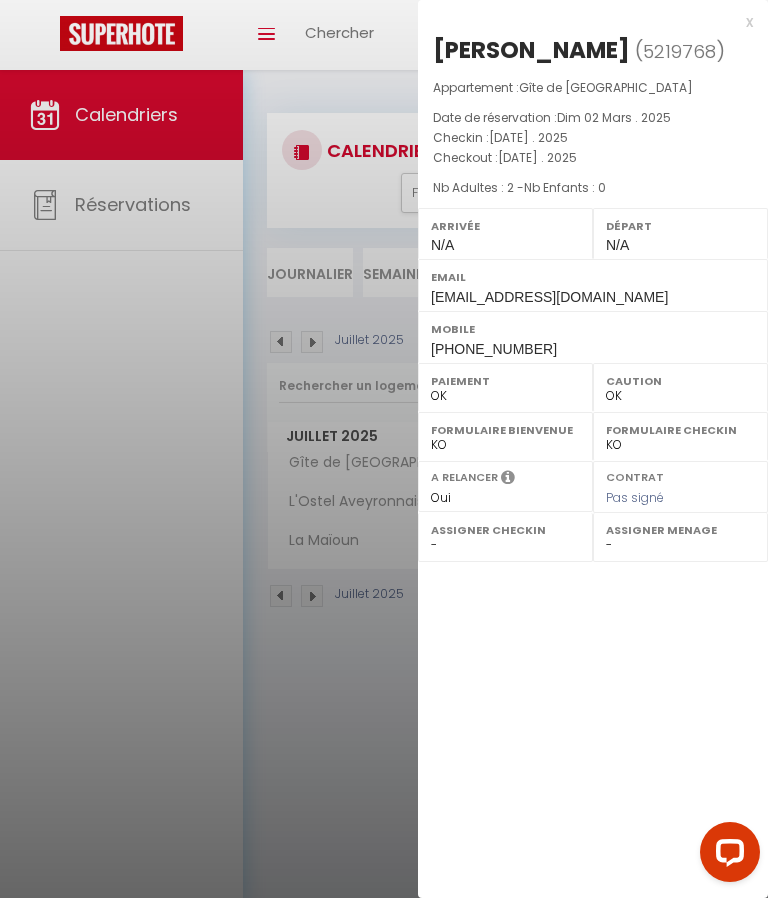 click on "x" at bounding box center (585, 22) 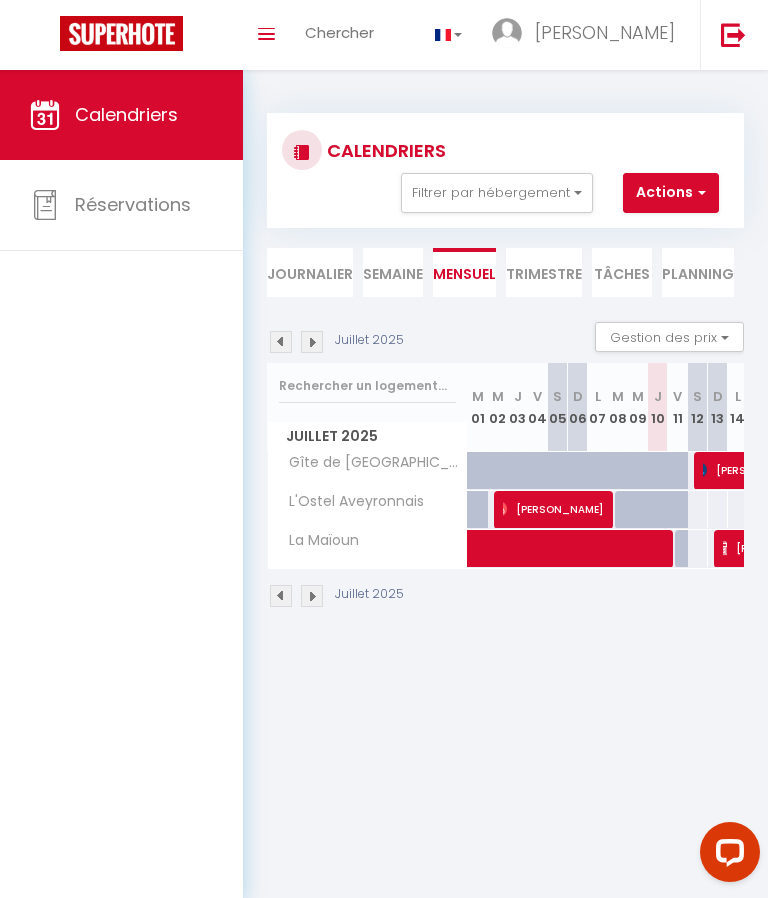 click on "[PERSON_NAME]" at bounding box center [556, 509] 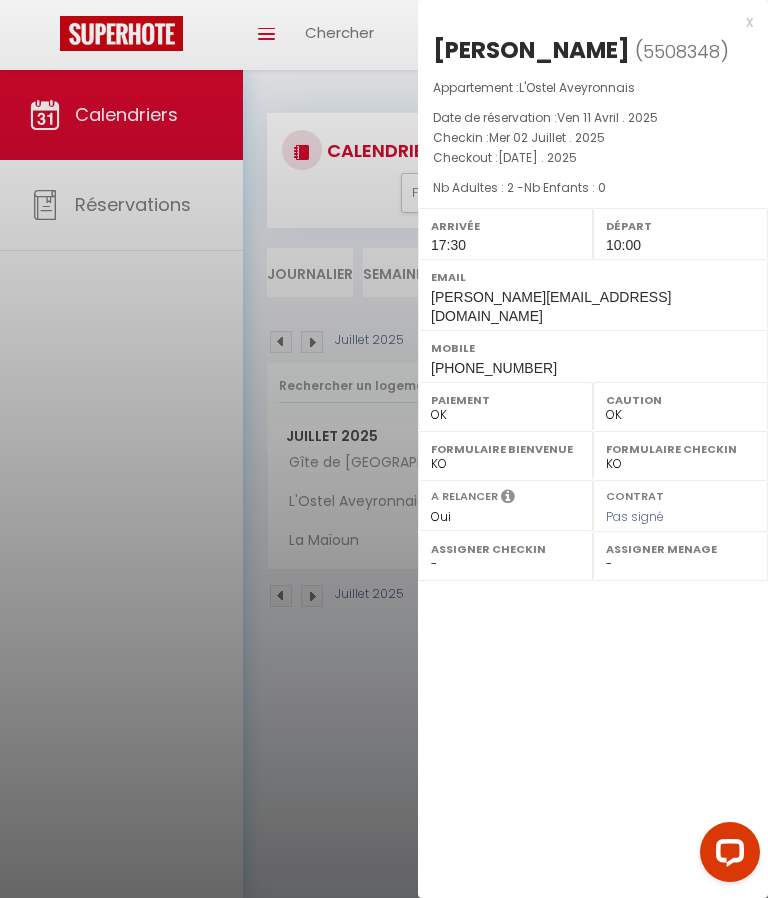 click on "x
[PERSON_NAME]
( 5508348 )
Appartement :
L'Ostel Aveyronnais
Date de réservation :
[DATE] . 2025
Checkin :
[DATE] . 2025
Checkout :
[DATE] . 2025
Nb Adultes : 2 -
Nb Enfants :
0             Arrivée
17:30   Départ
10:00   Email
[PERSON_NAME][EMAIL_ADDRESS][DOMAIN_NAME]   Mobile
[PHONE_NUMBER]   Paiement
OK   KO   Caution   OK   KO   Formulaire Bienvenue
OK   KO   Formulaire Checkin
OK   KO    A relancer     Oui   Non   Contrat
Pas signé     -" at bounding box center [593, 196] 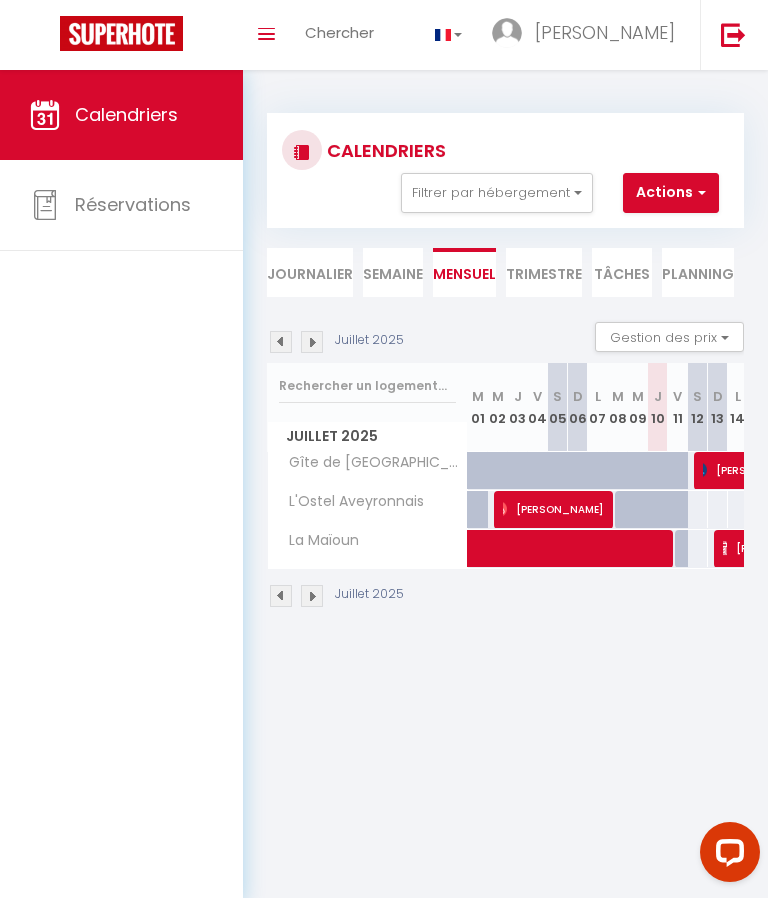 click at bounding box center [713, 549] 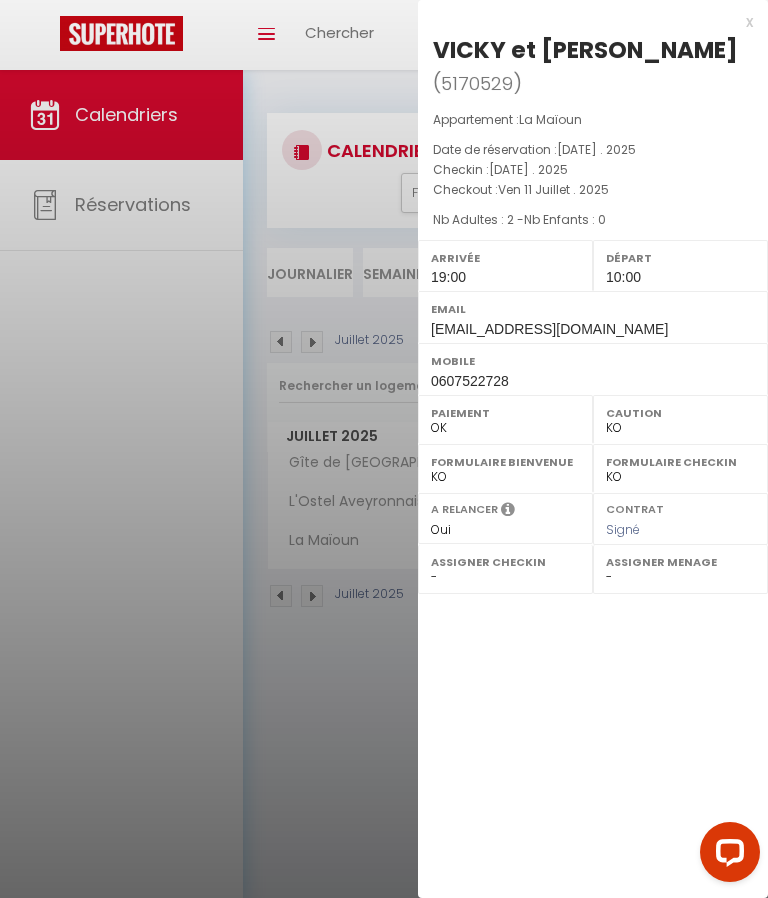 click on "x" at bounding box center [585, 22] 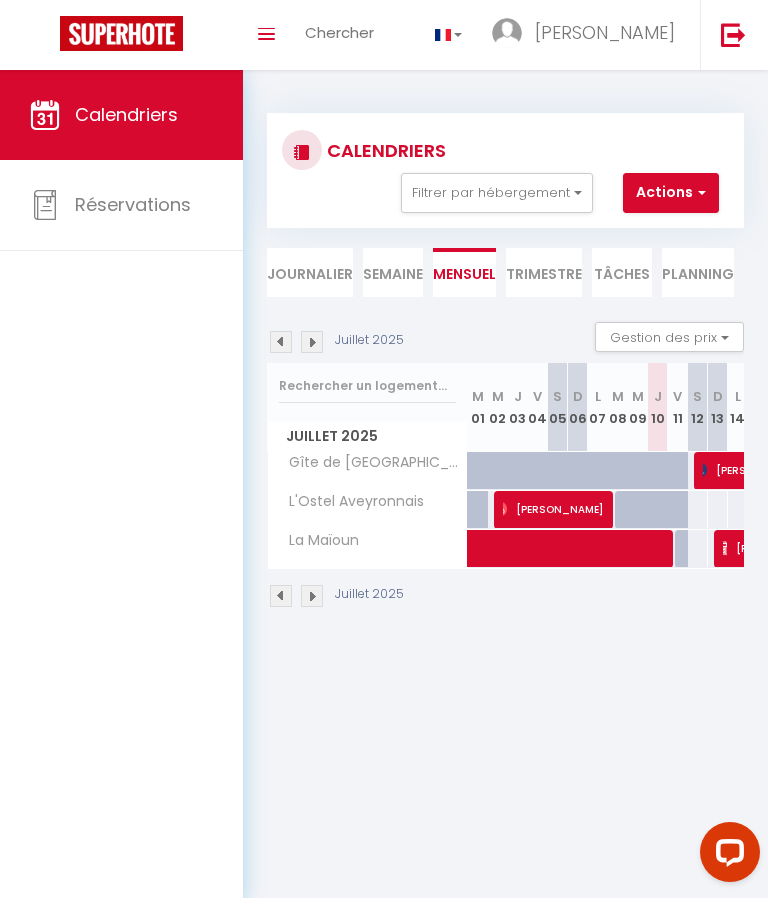 click on "[PERSON_NAME]" at bounding box center (856, 548) 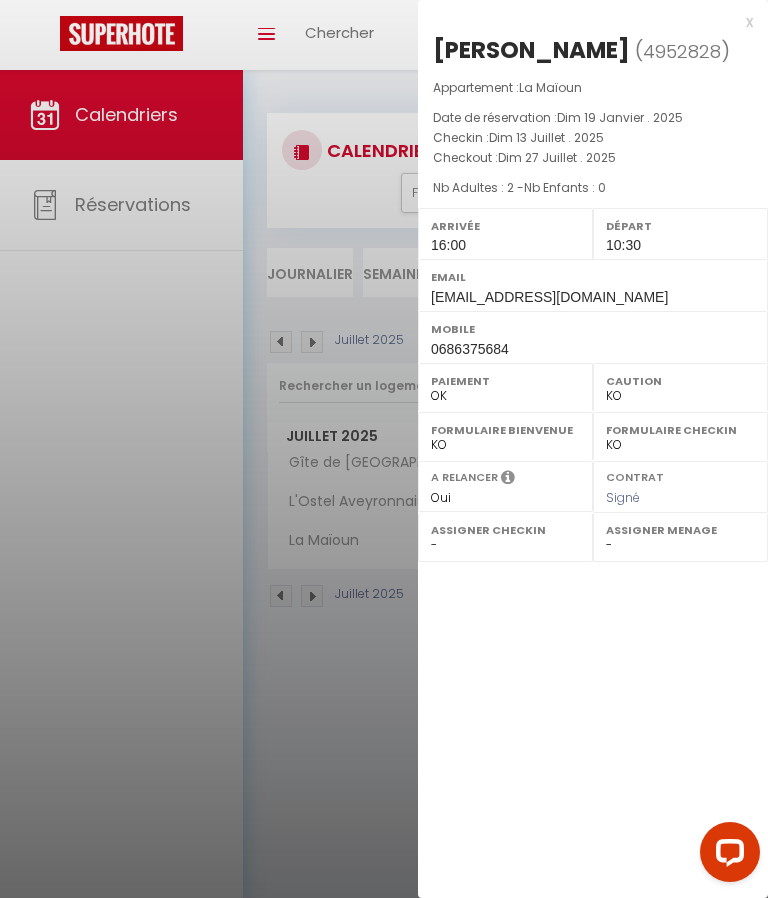 click on "x
[PERSON_NAME]
( 4952828 )
Appartement :
La Maïoun
Date de réservation :
[DATE] . 2025
Checkin :
[DATE] . 2025
Checkout :
[DATE] . 2025
Nb Adultes : 2 -
Nb Enfants :
0             Arrivée
16:00   Départ
10:30   Email
[EMAIL_ADDRESS][DOMAIN_NAME]   Mobile
0686375684   Paiement
OK   KO   Caution   OK   KO   Formulaire Bienvenue
OK   KO   Formulaire Checkin
OK   KO    A relancer     Oui   Non   Contrat
Signé   Assigner Checkin   -     Assigner Menage   -" at bounding box center [593, 186] 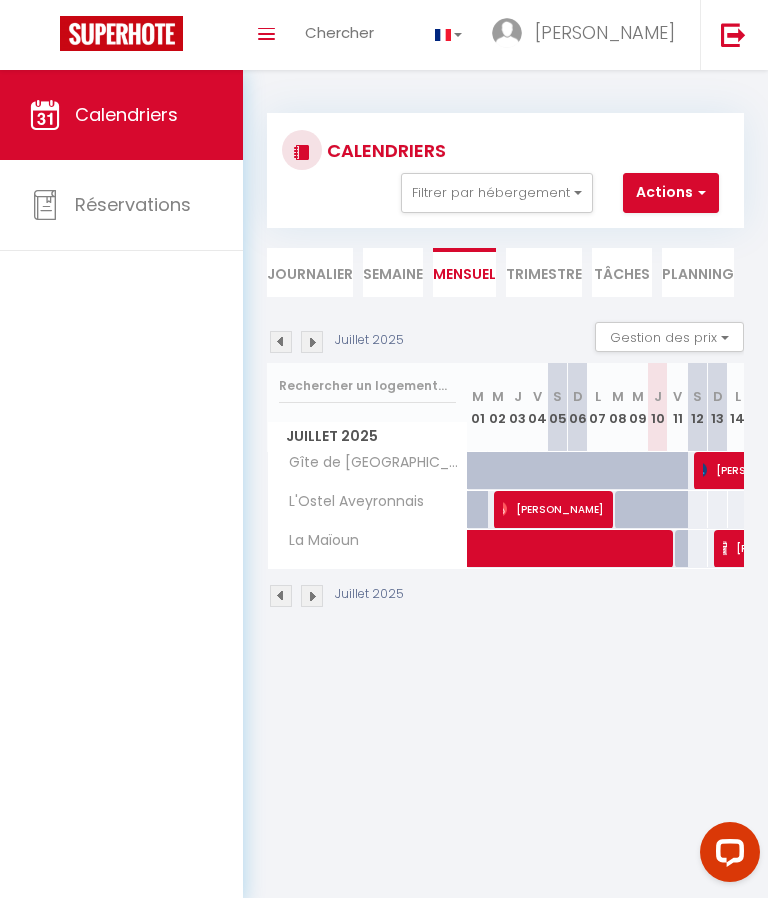 scroll, scrollTop: 0, scrollLeft: 0, axis: both 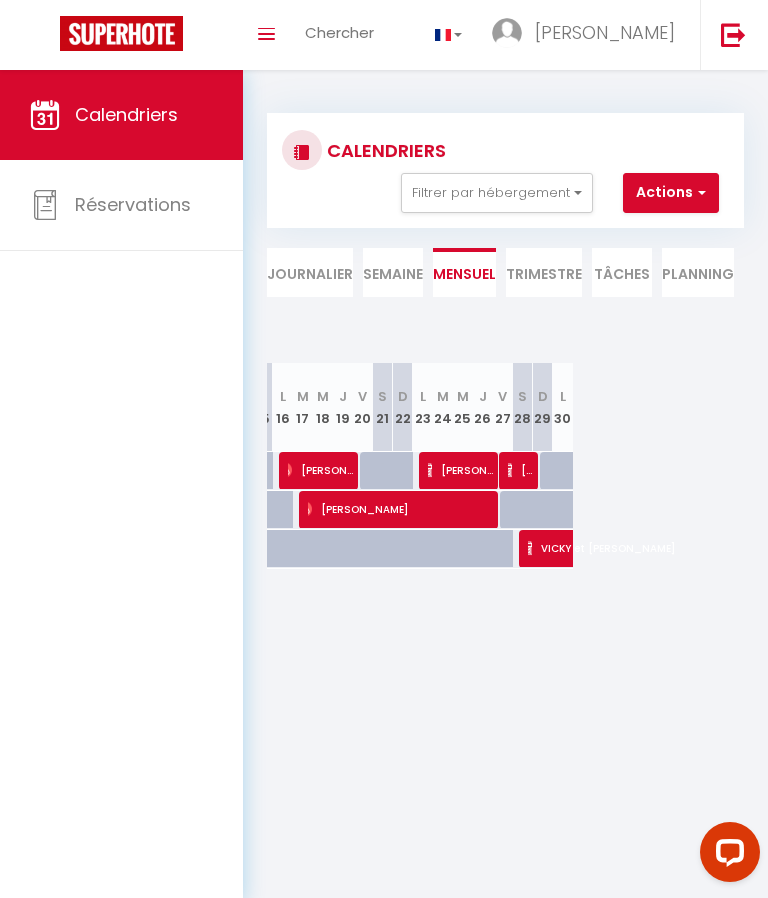 click on "[PERSON_NAME]" at bounding box center [461, 470] 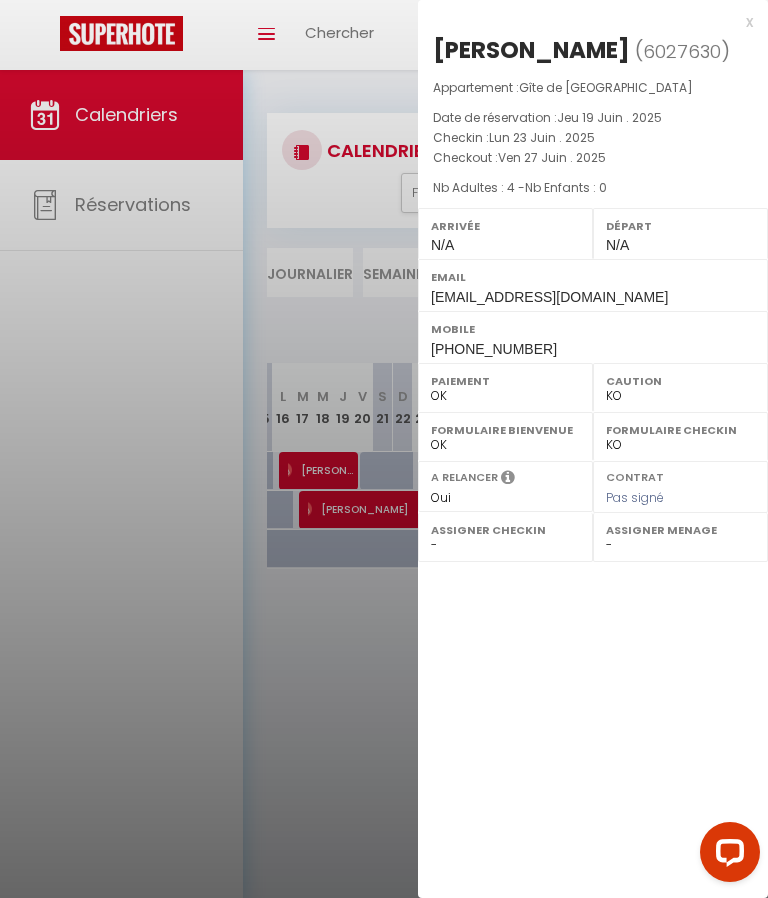 click on "x" at bounding box center (585, 22) 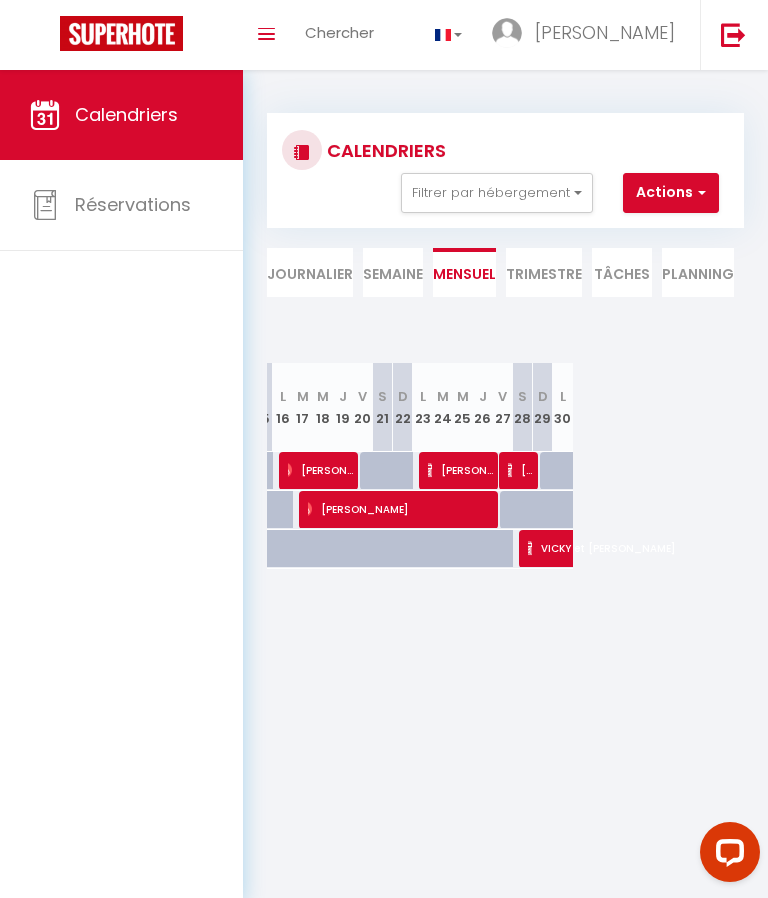 click on "[PERSON_NAME]" at bounding box center (521, 470) 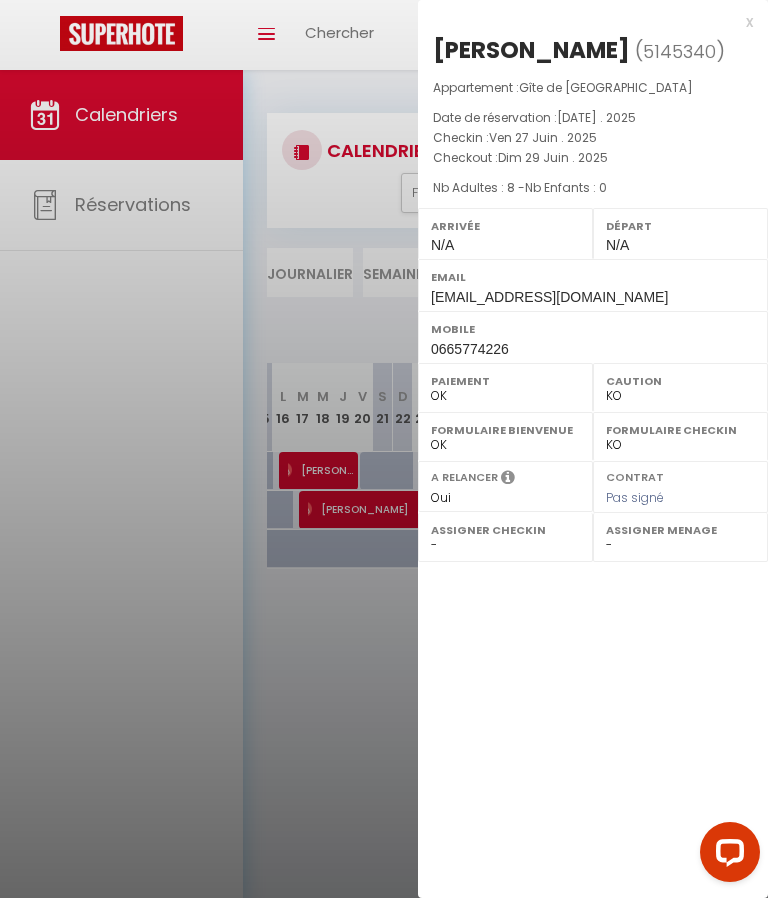click on "A relancer" at bounding box center (505, 481) 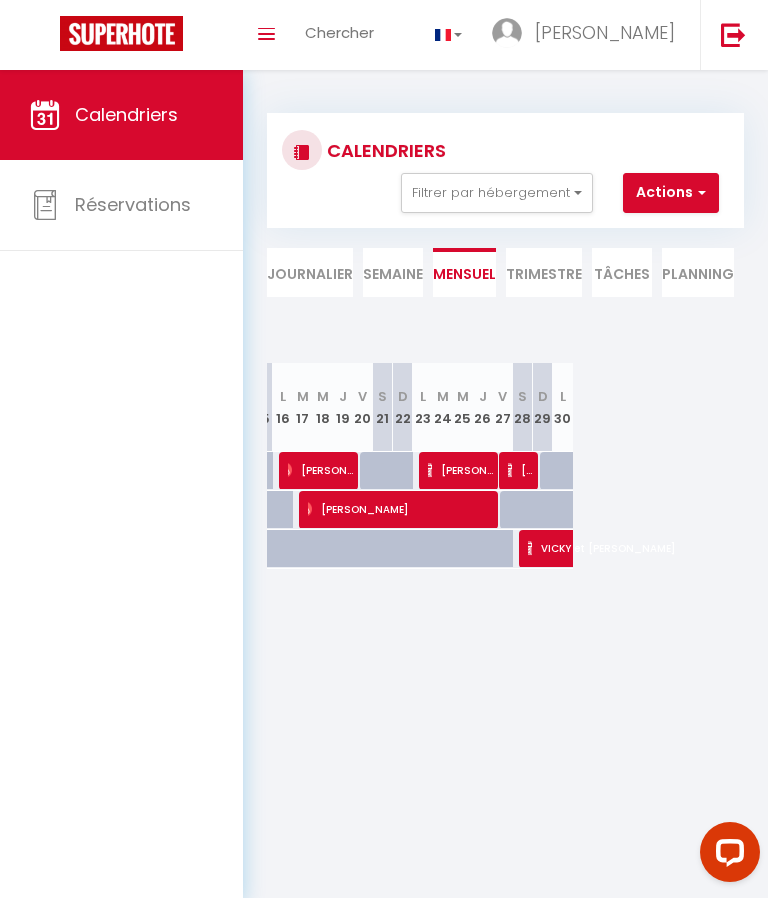 click on "[PERSON_NAME]" at bounding box center (461, 470) 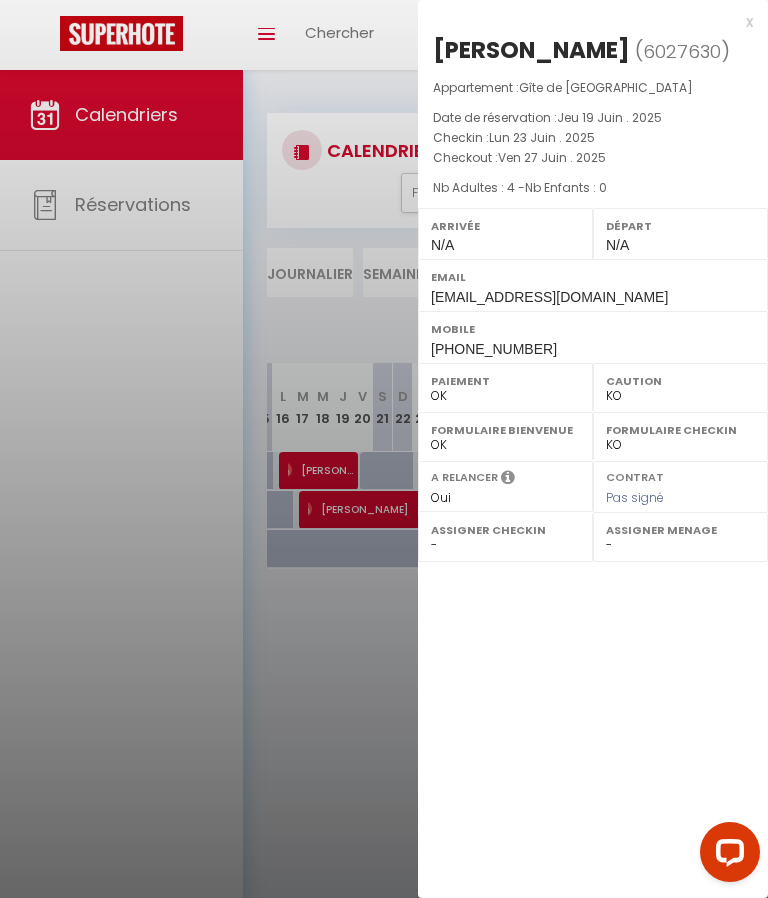 click on "x" at bounding box center [585, 22] 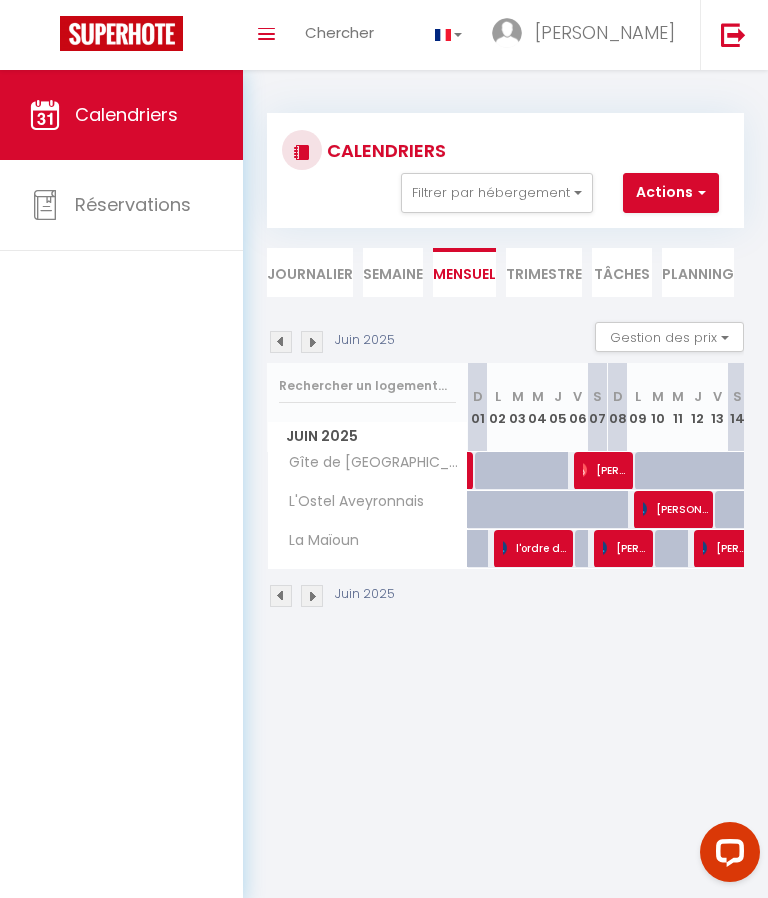 scroll, scrollTop: 0, scrollLeft: 0, axis: both 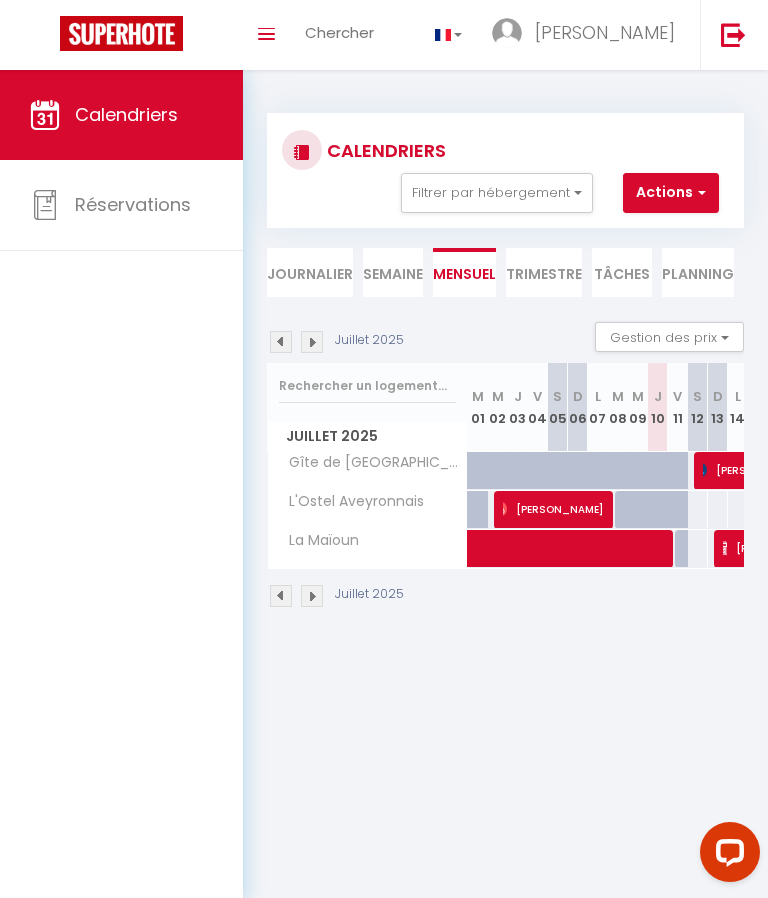 click on "Toggle menubar" at bounding box center [266, 35] 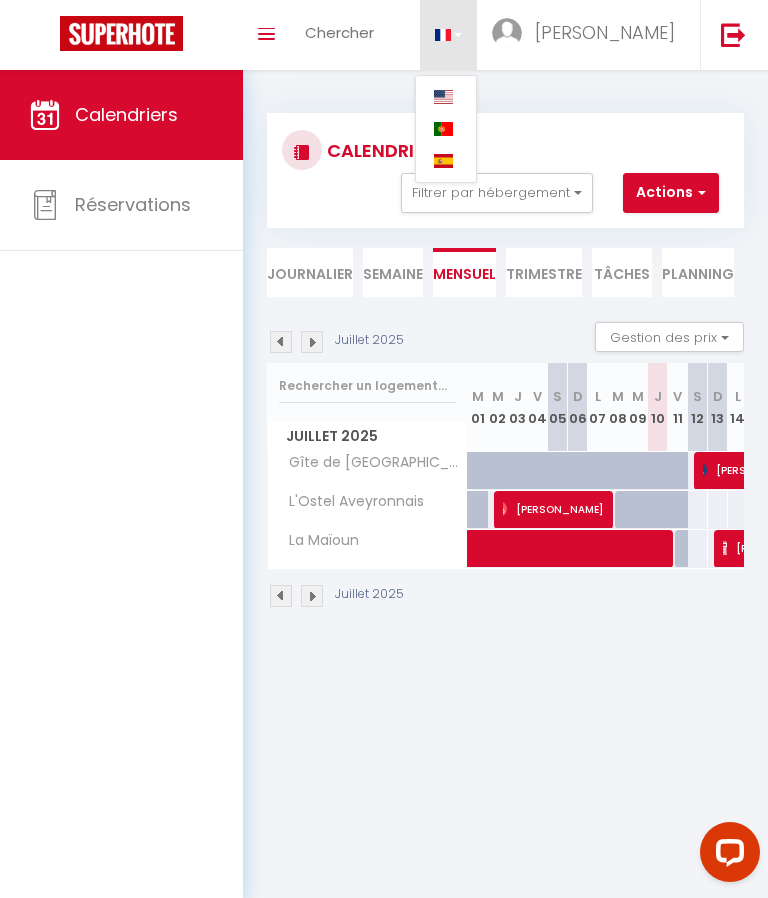 click at bounding box center (384, 449) 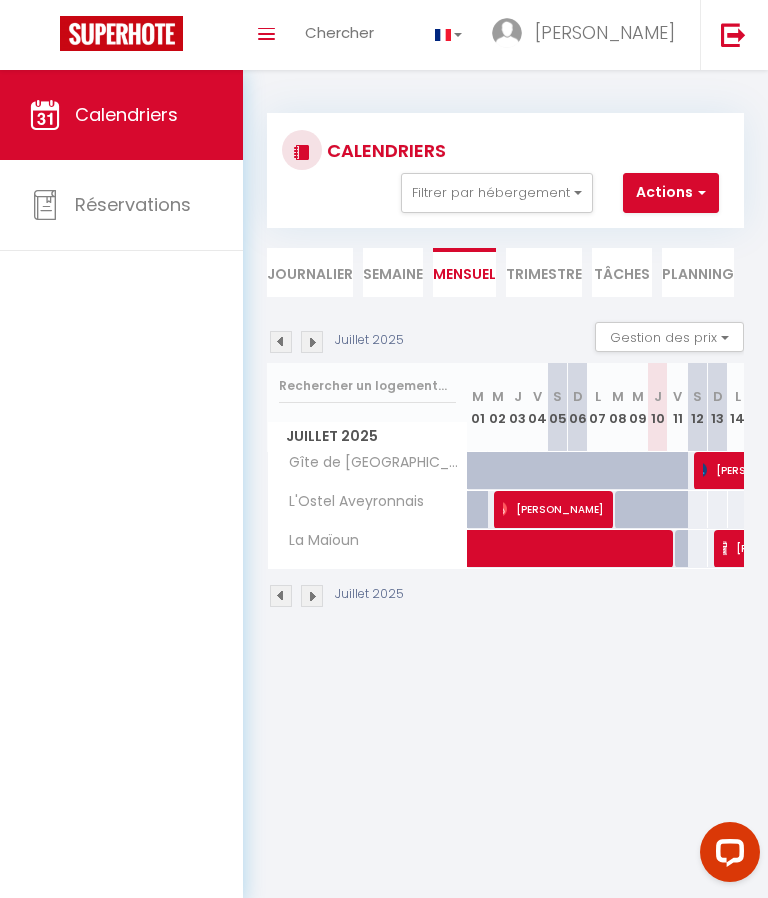 click at bounding box center (733, 34) 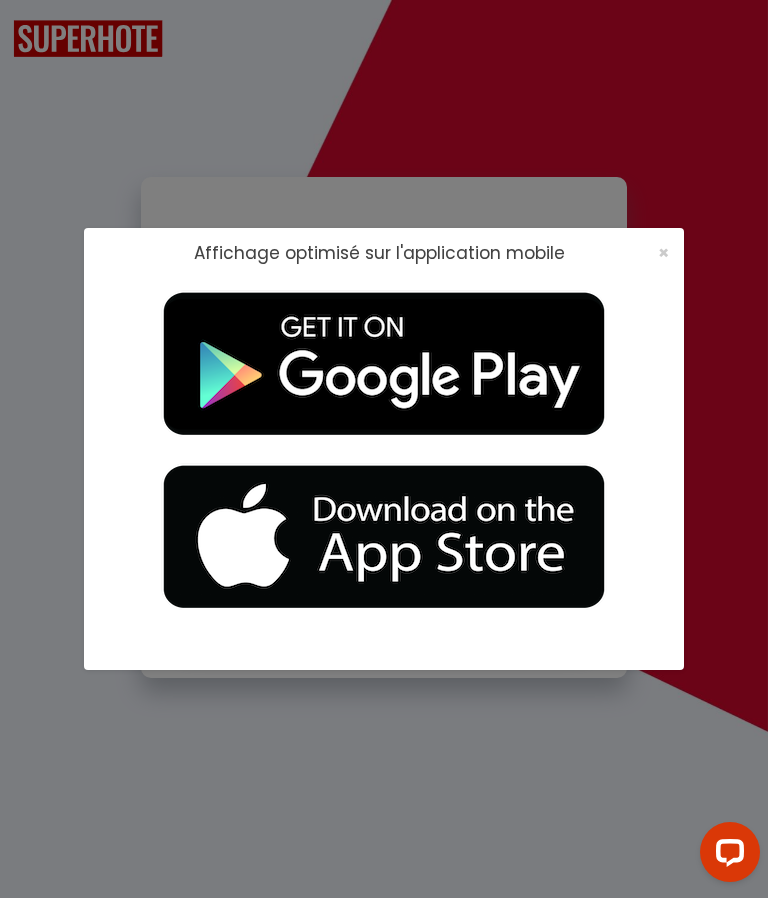 click on "×" at bounding box center [663, 252] 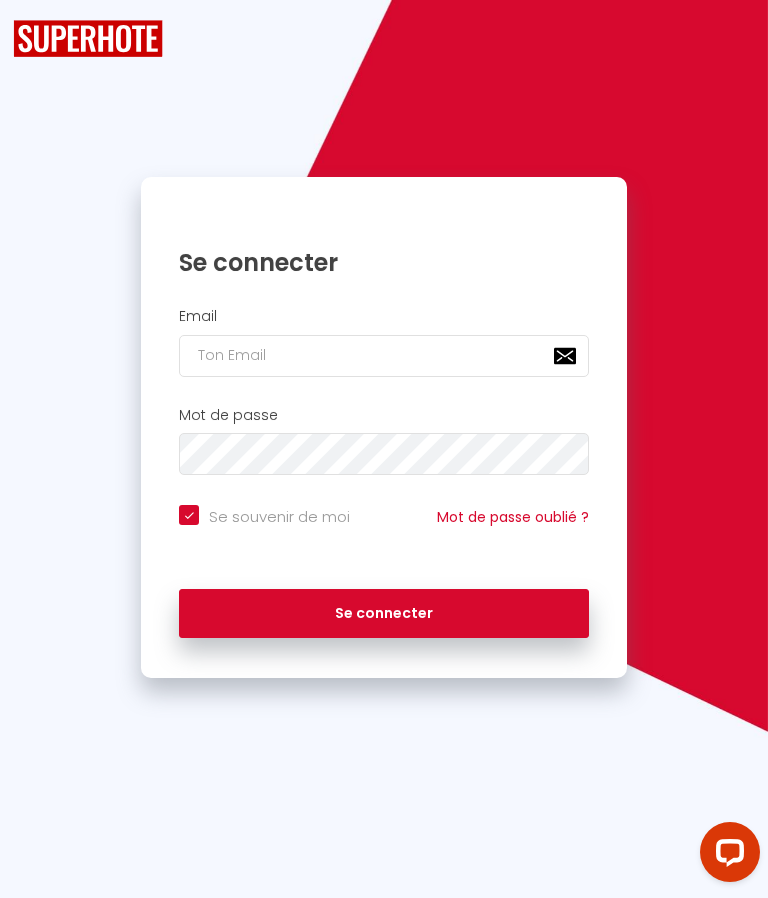 click at bounding box center (88, 38) 